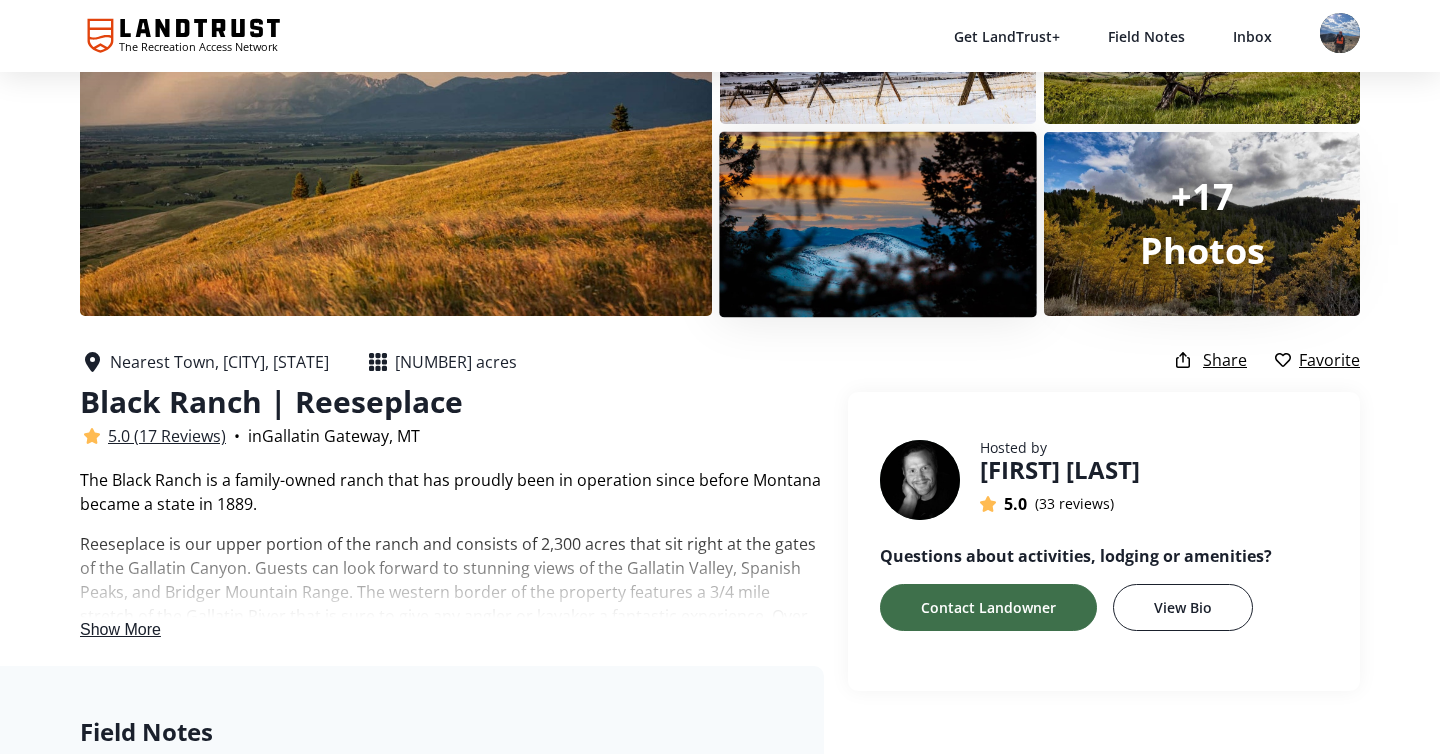 scroll, scrollTop: 222, scrollLeft: 0, axis: vertical 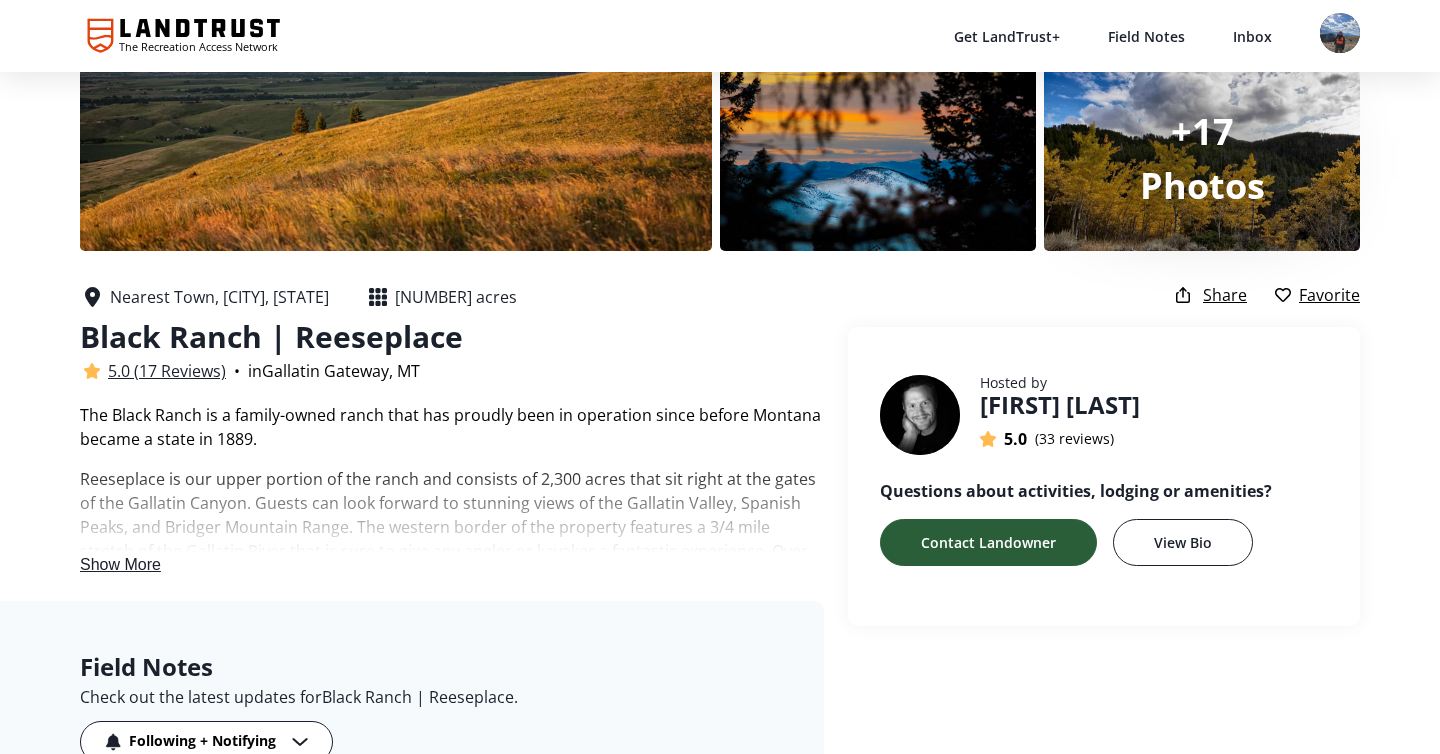 click on "Contact Landowner" at bounding box center [988, 542] 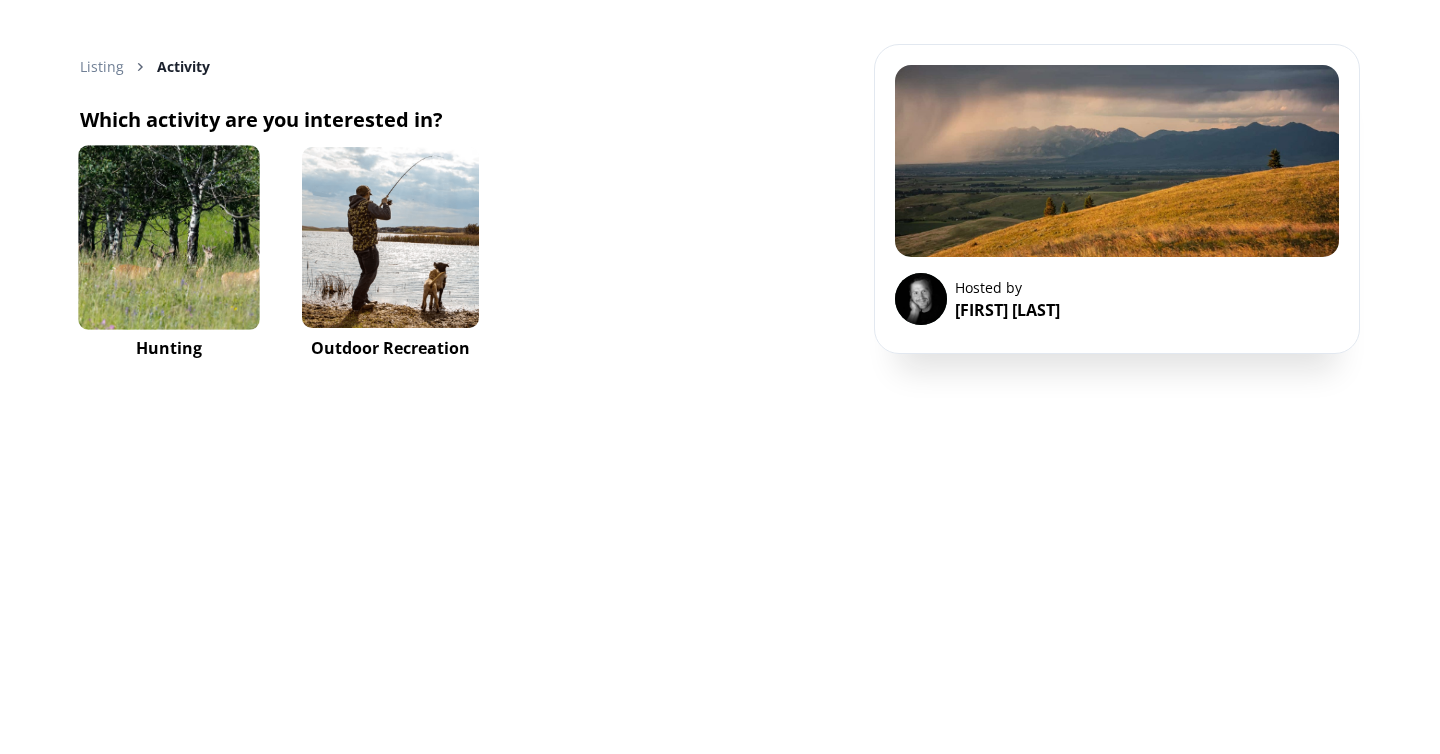 click at bounding box center (168, 237) 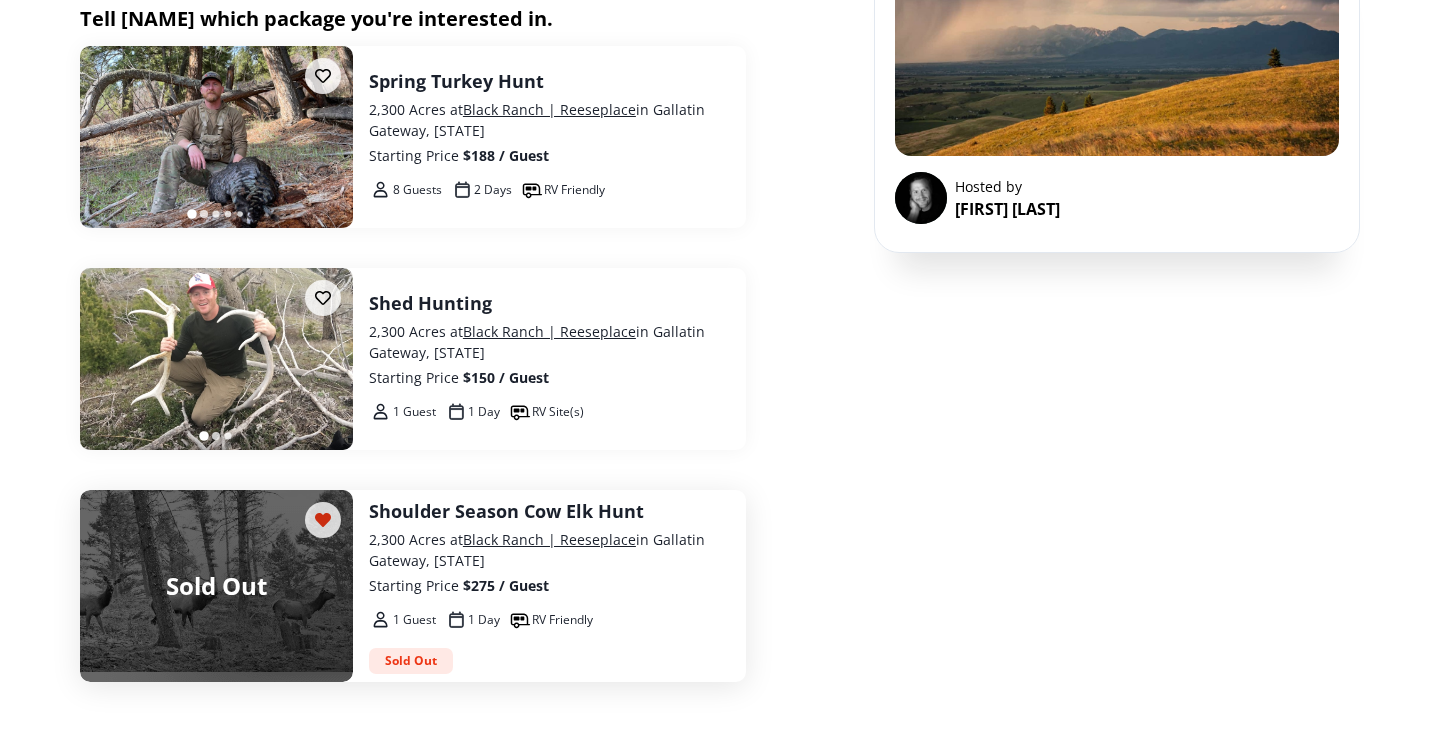 scroll, scrollTop: 115, scrollLeft: 0, axis: vertical 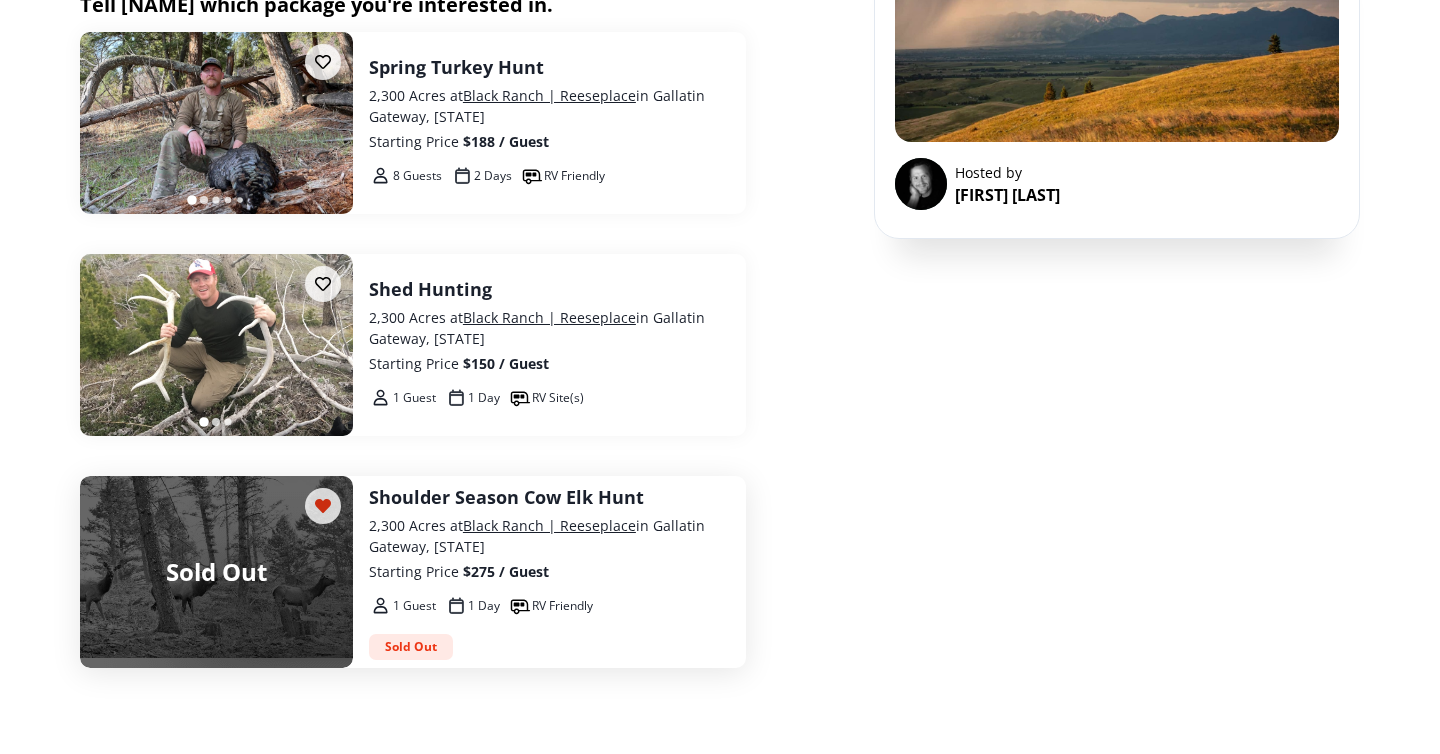 click on "Sold Out" at bounding box center (216, 572) 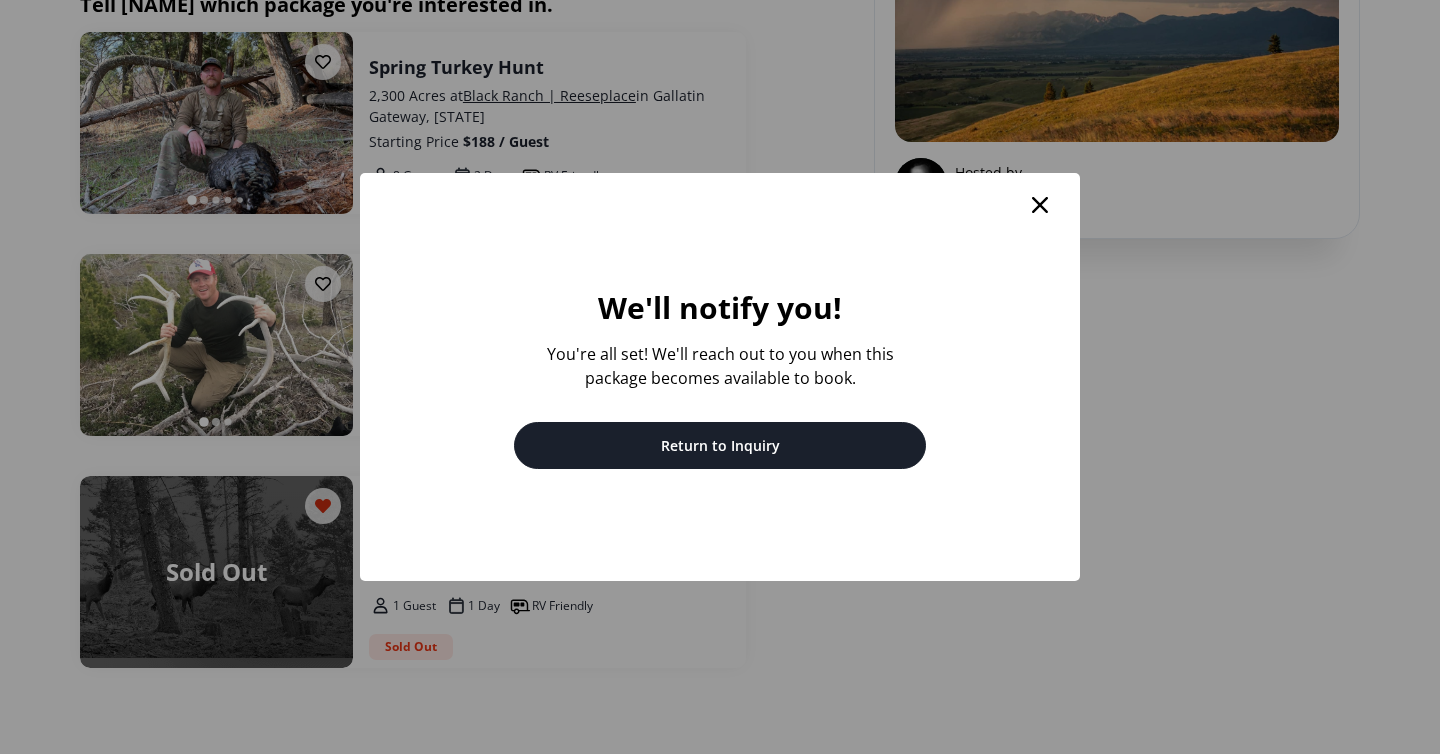 click 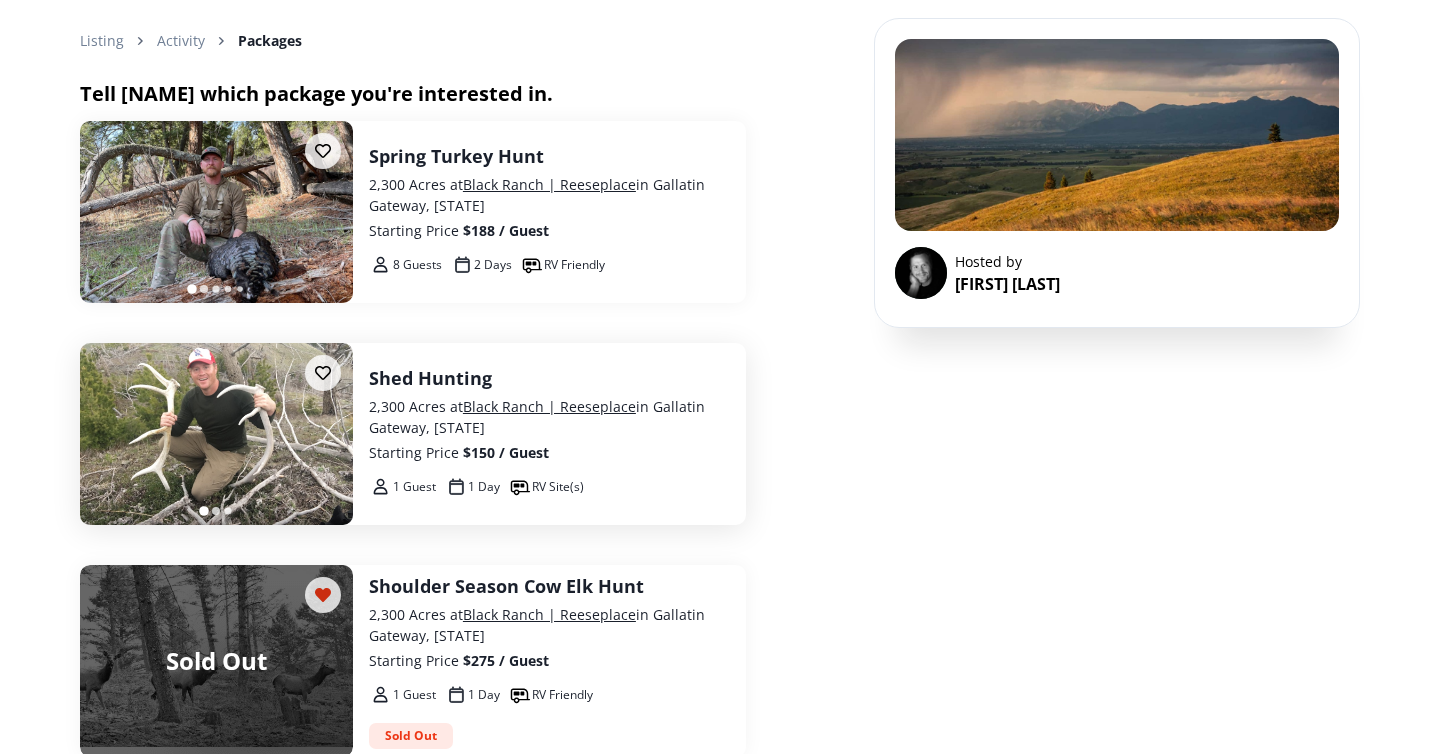 scroll, scrollTop: 0, scrollLeft: 0, axis: both 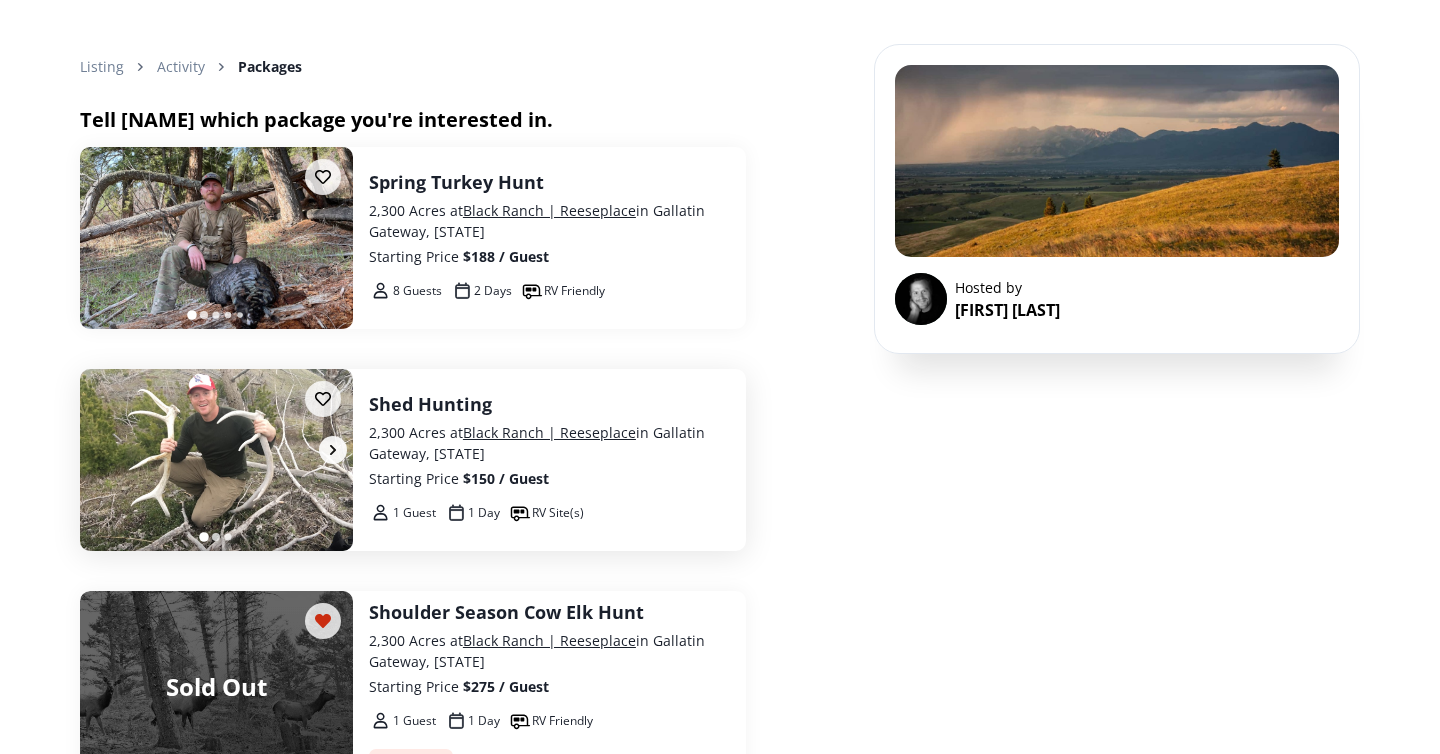 click at bounding box center [216, 460] 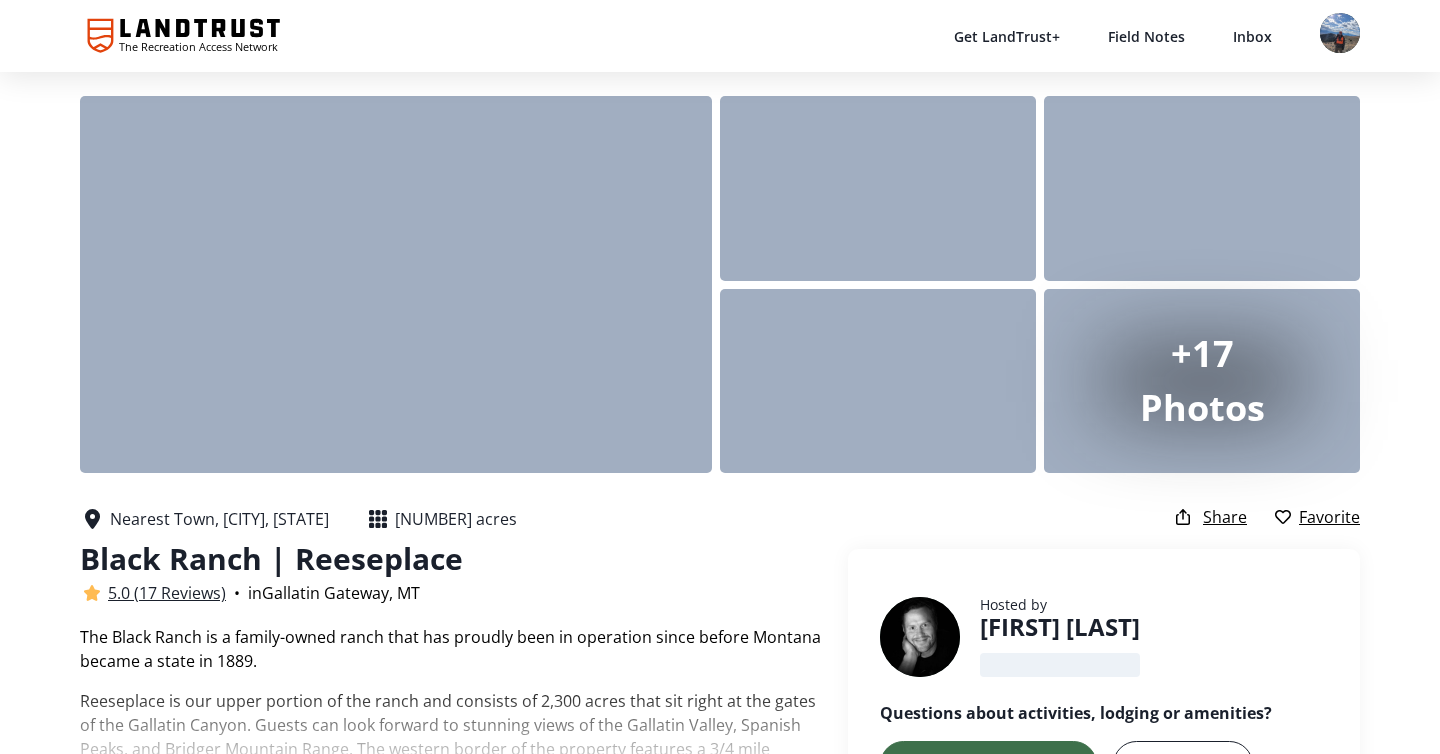 scroll, scrollTop: 222, scrollLeft: 0, axis: vertical 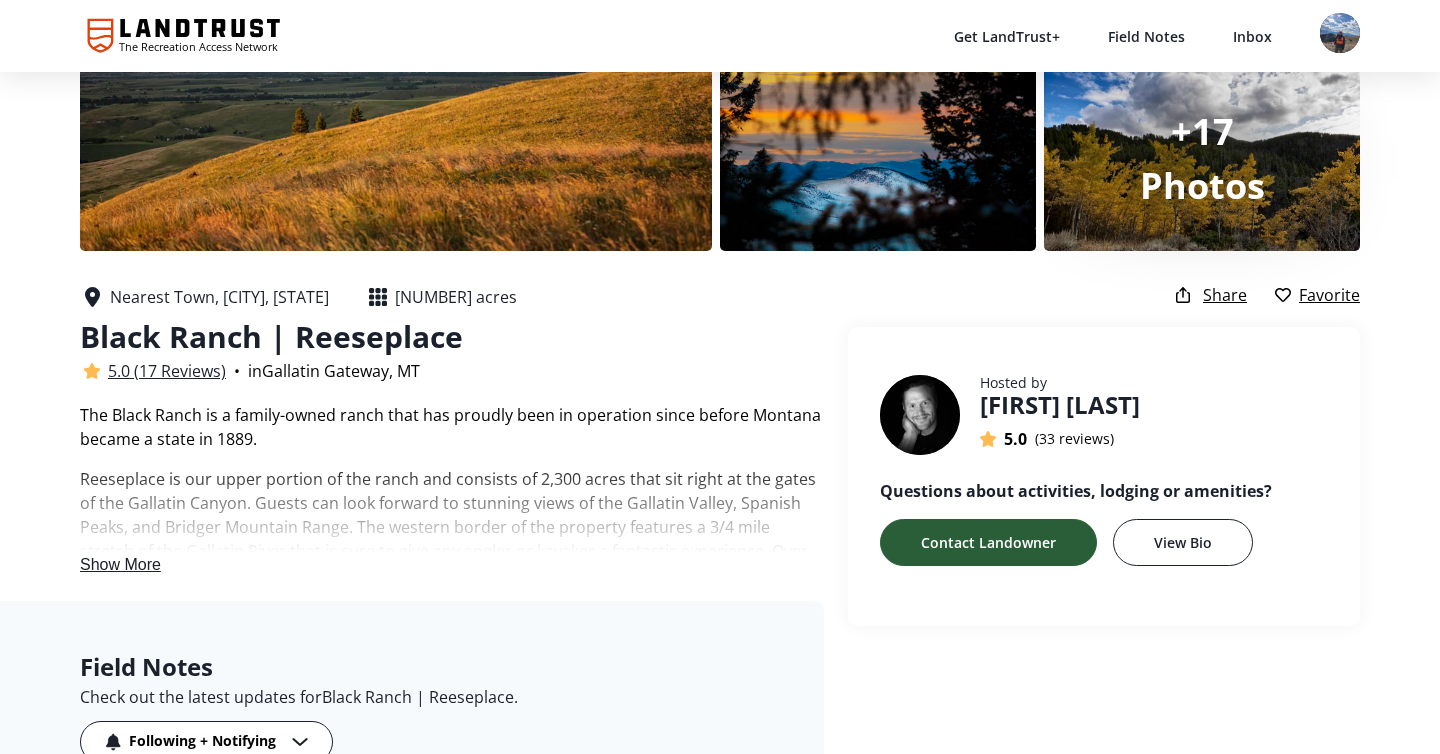 click on "Contact Landowner" at bounding box center [988, 542] 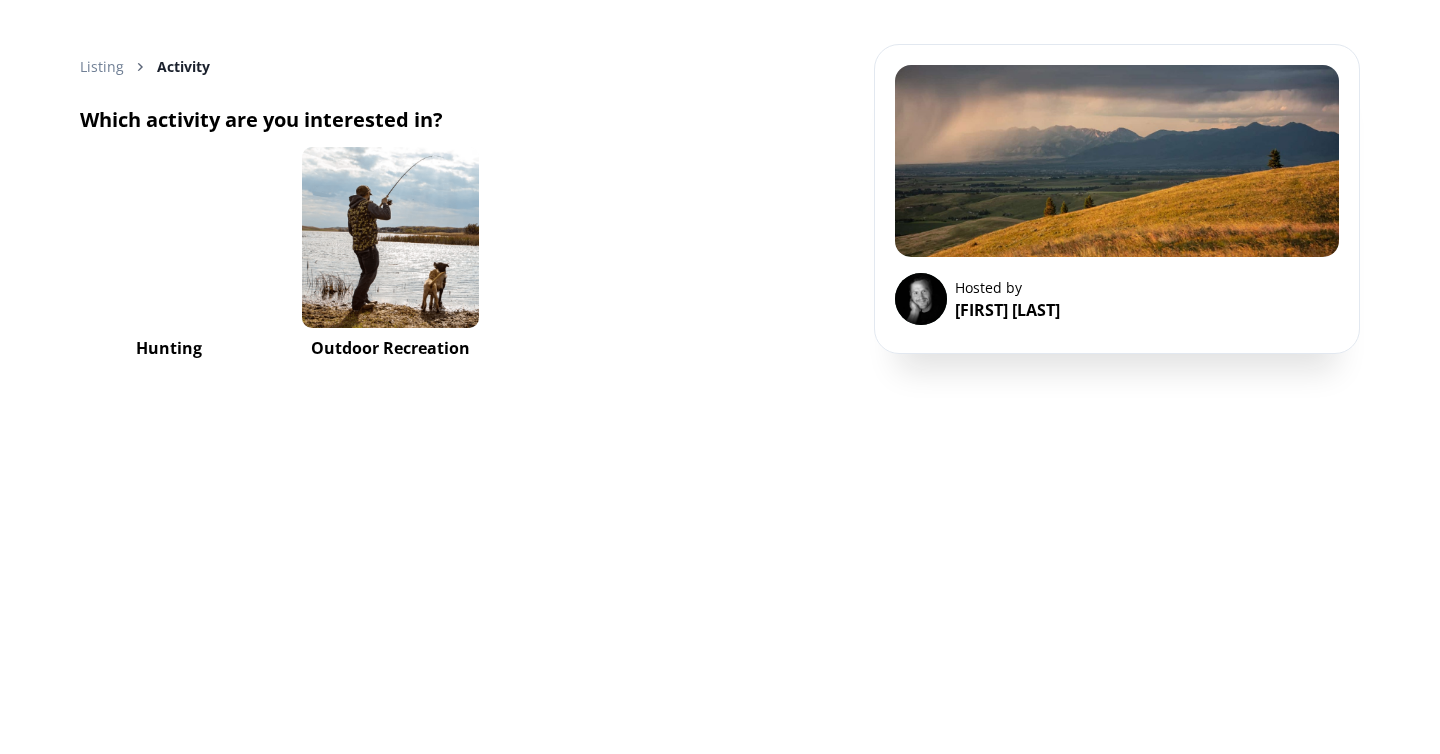 scroll, scrollTop: 0, scrollLeft: 0, axis: both 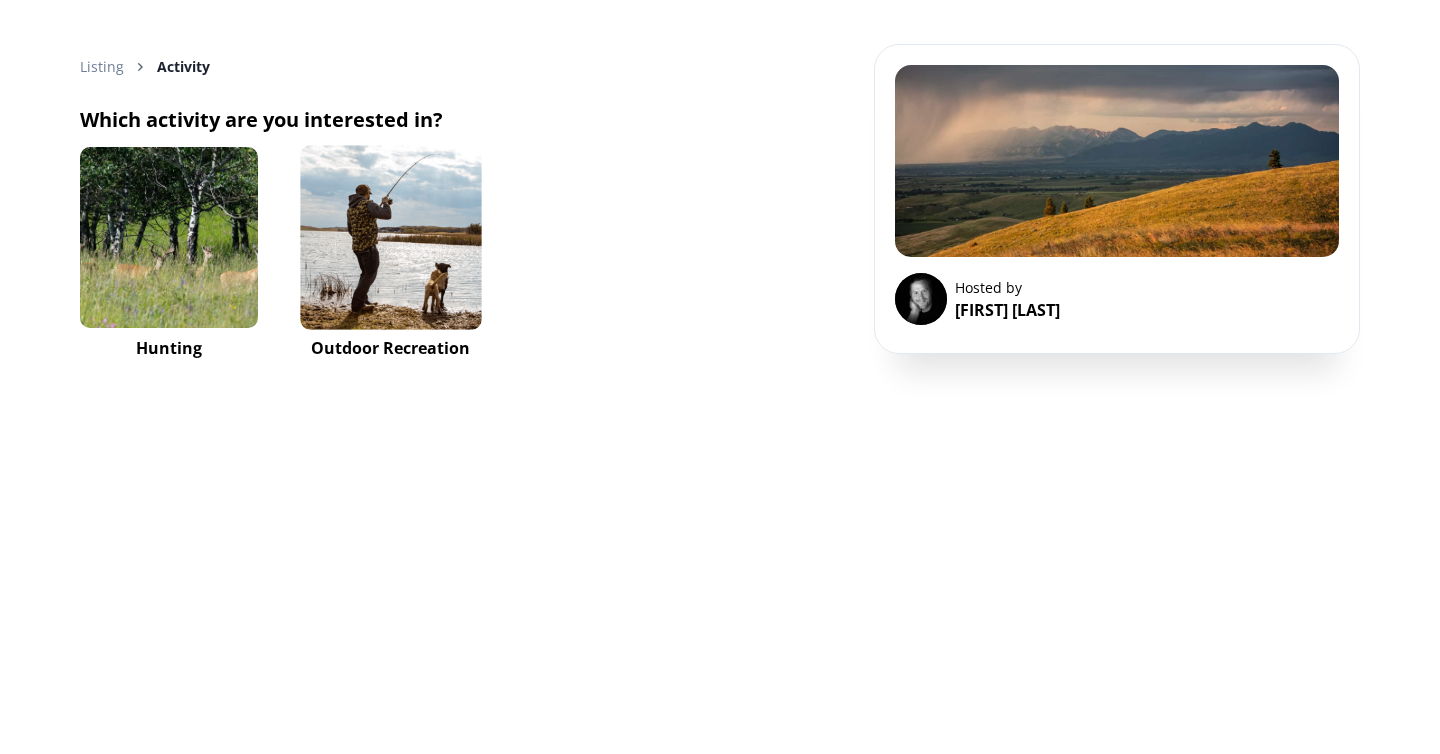 click at bounding box center (390, 237) 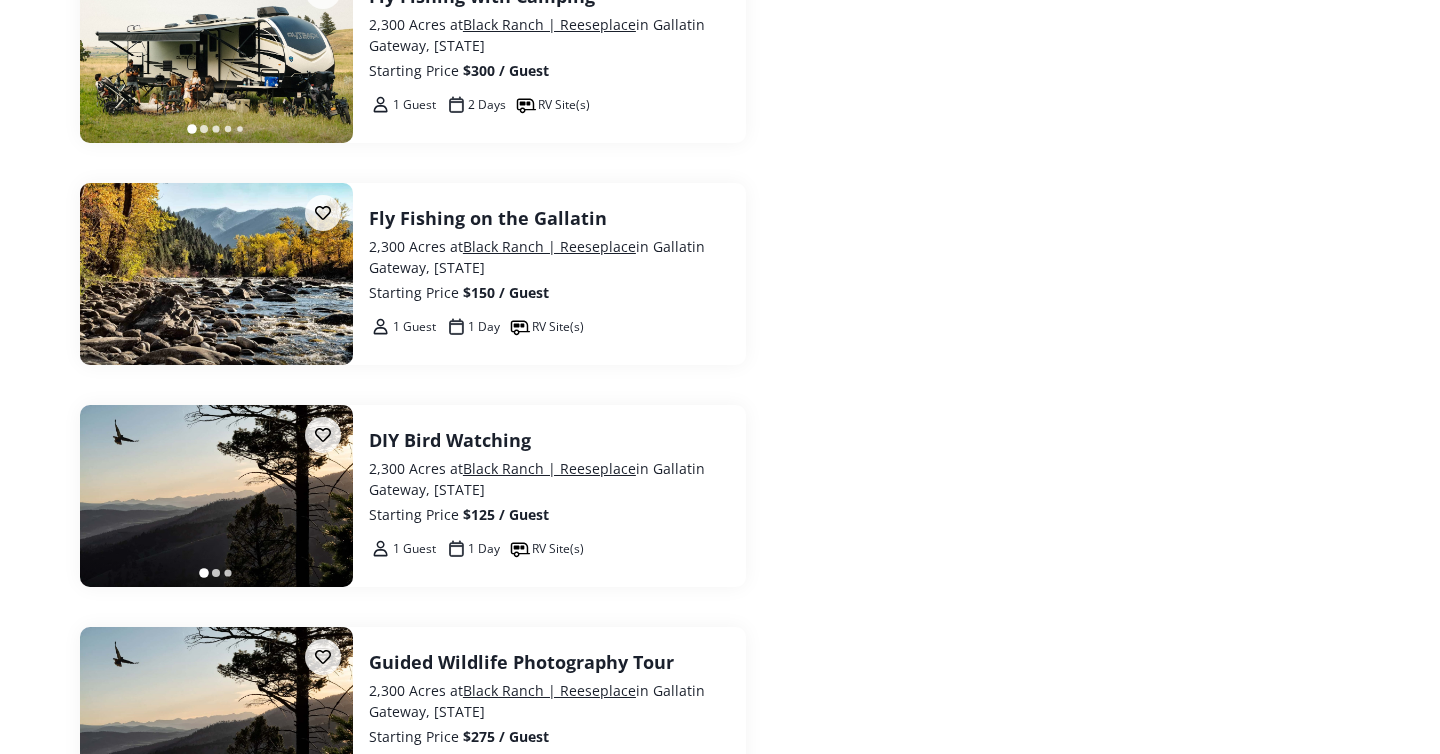 scroll, scrollTop: 1954, scrollLeft: 0, axis: vertical 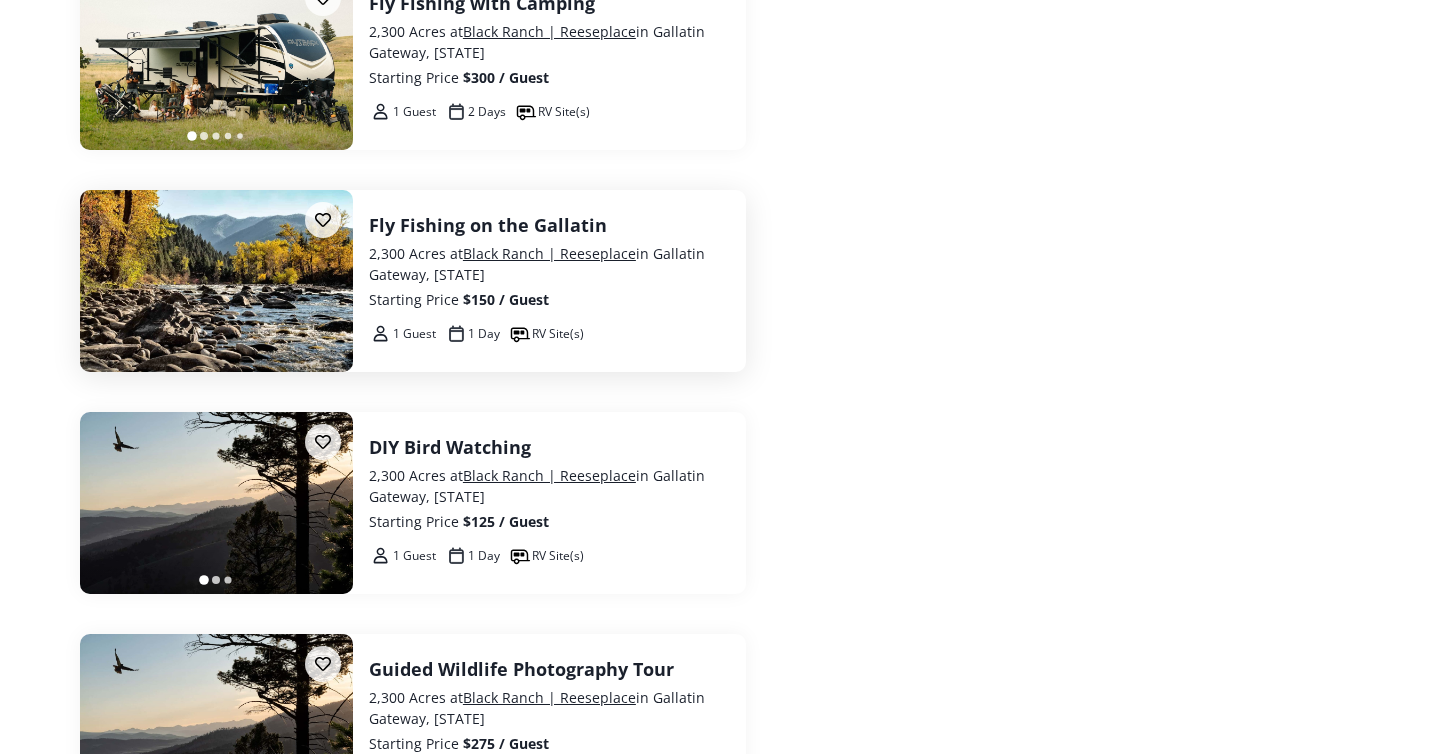click at bounding box center (216, 281) 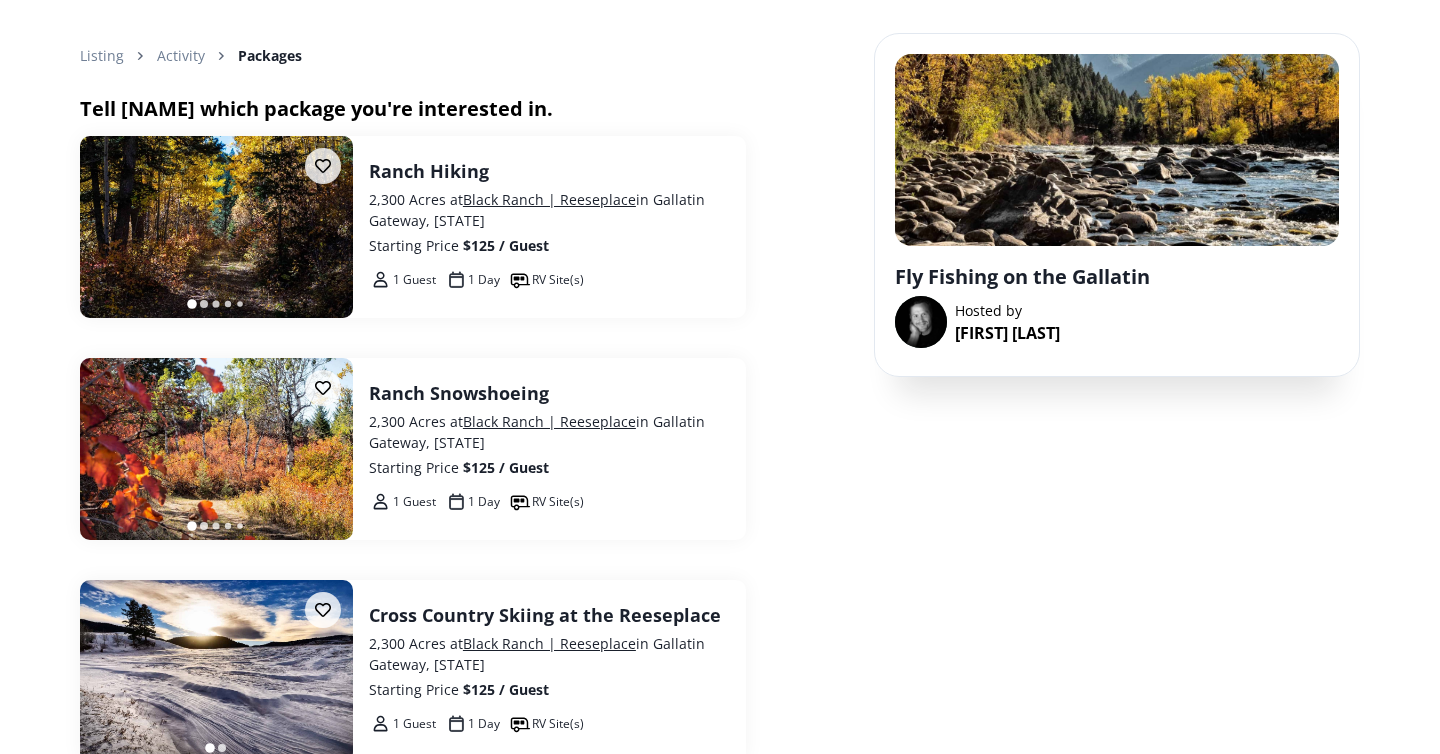 scroll, scrollTop: 0, scrollLeft: 0, axis: both 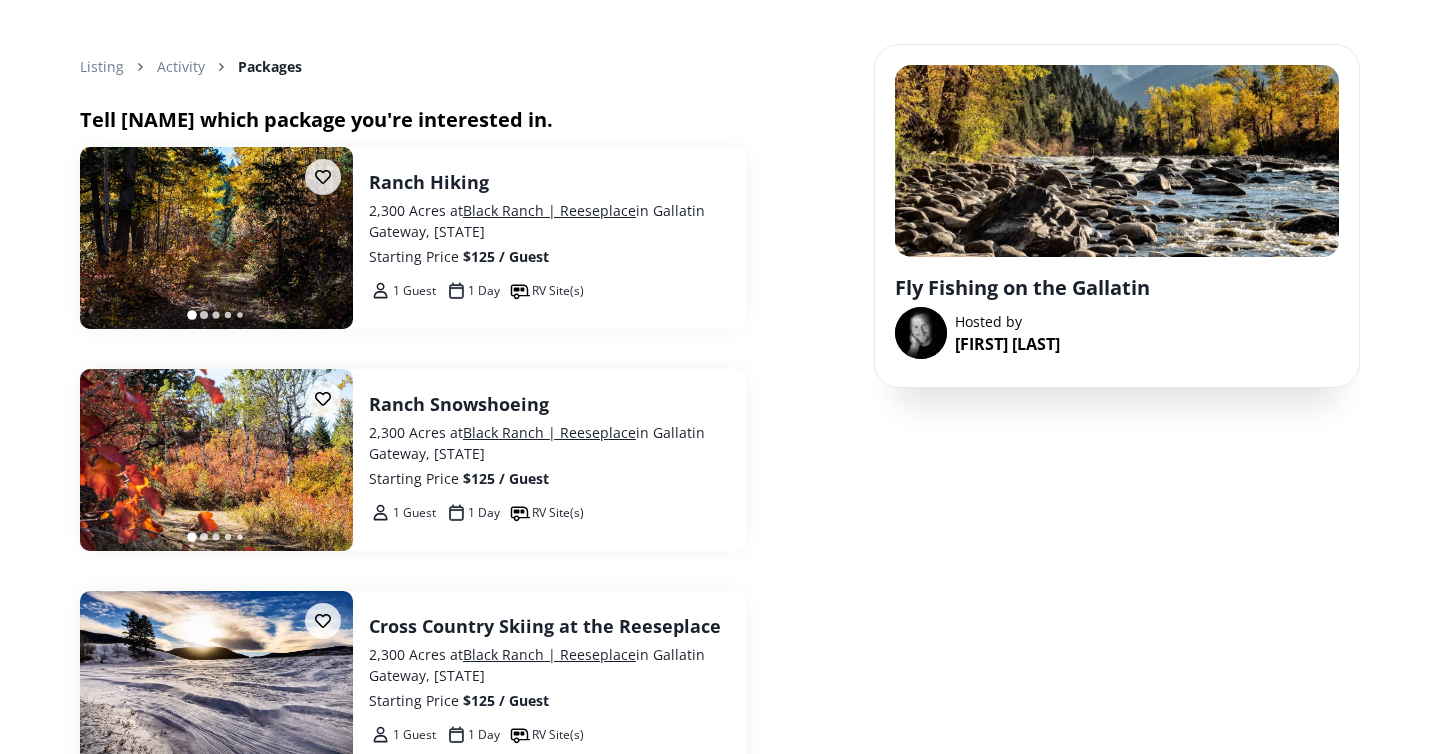 click on "Listing Activity Packages" at bounding box center [413, 74] 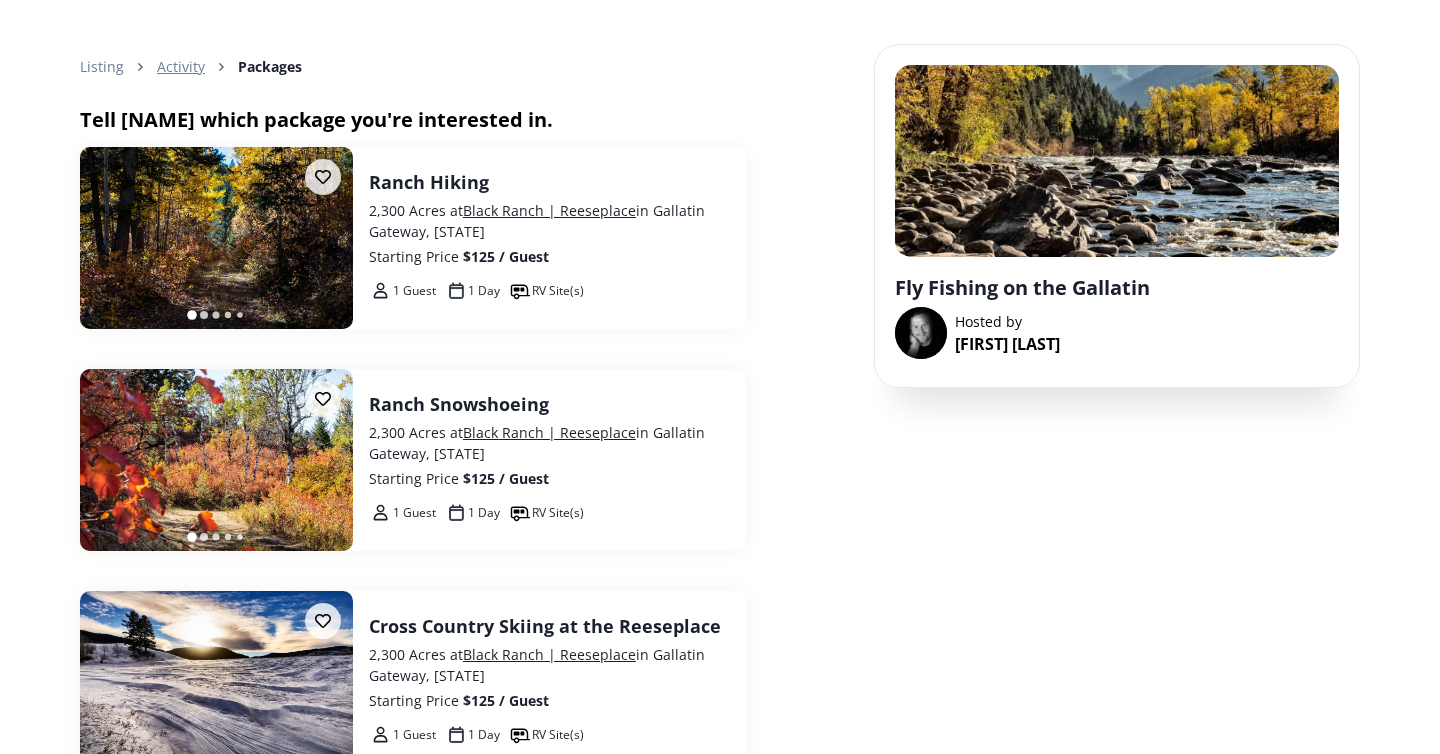 click on "Activity" at bounding box center [181, 66] 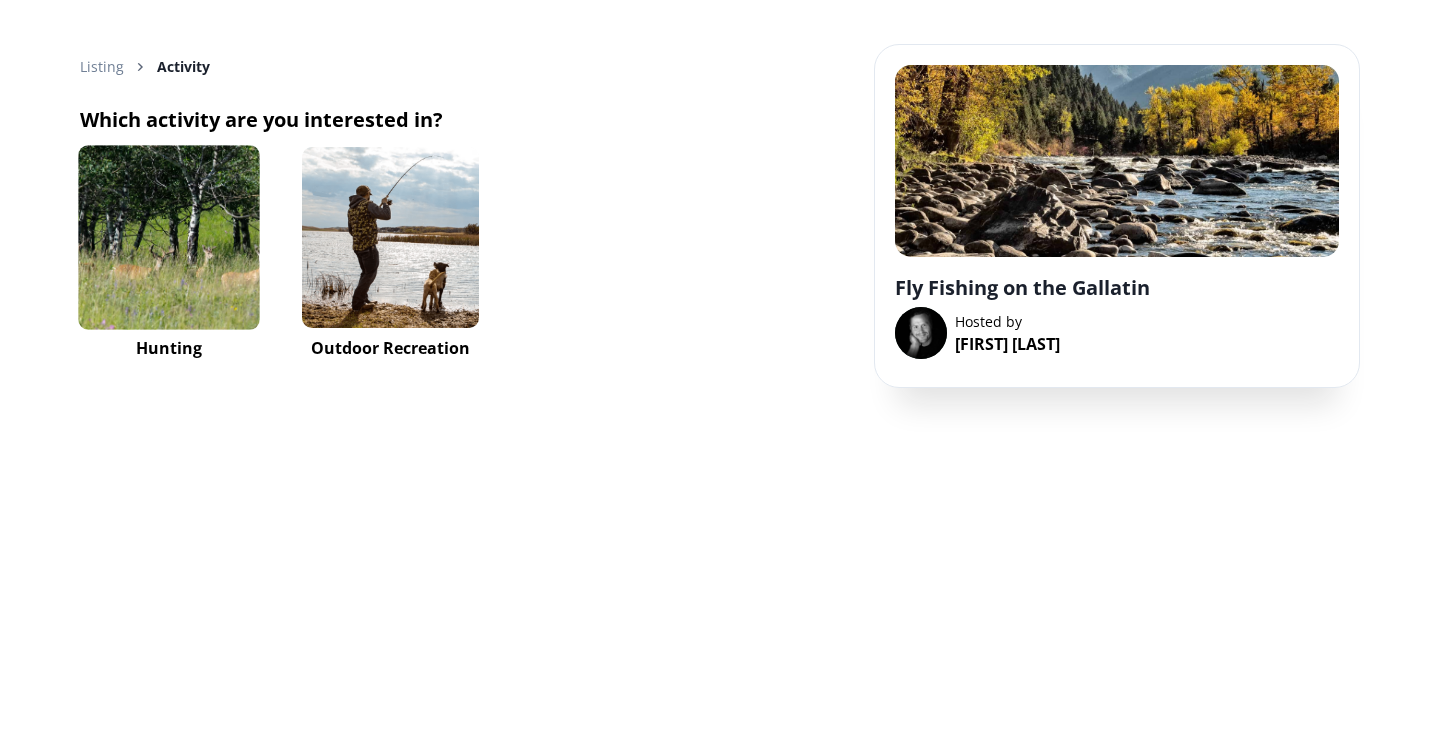 click at bounding box center [168, 237] 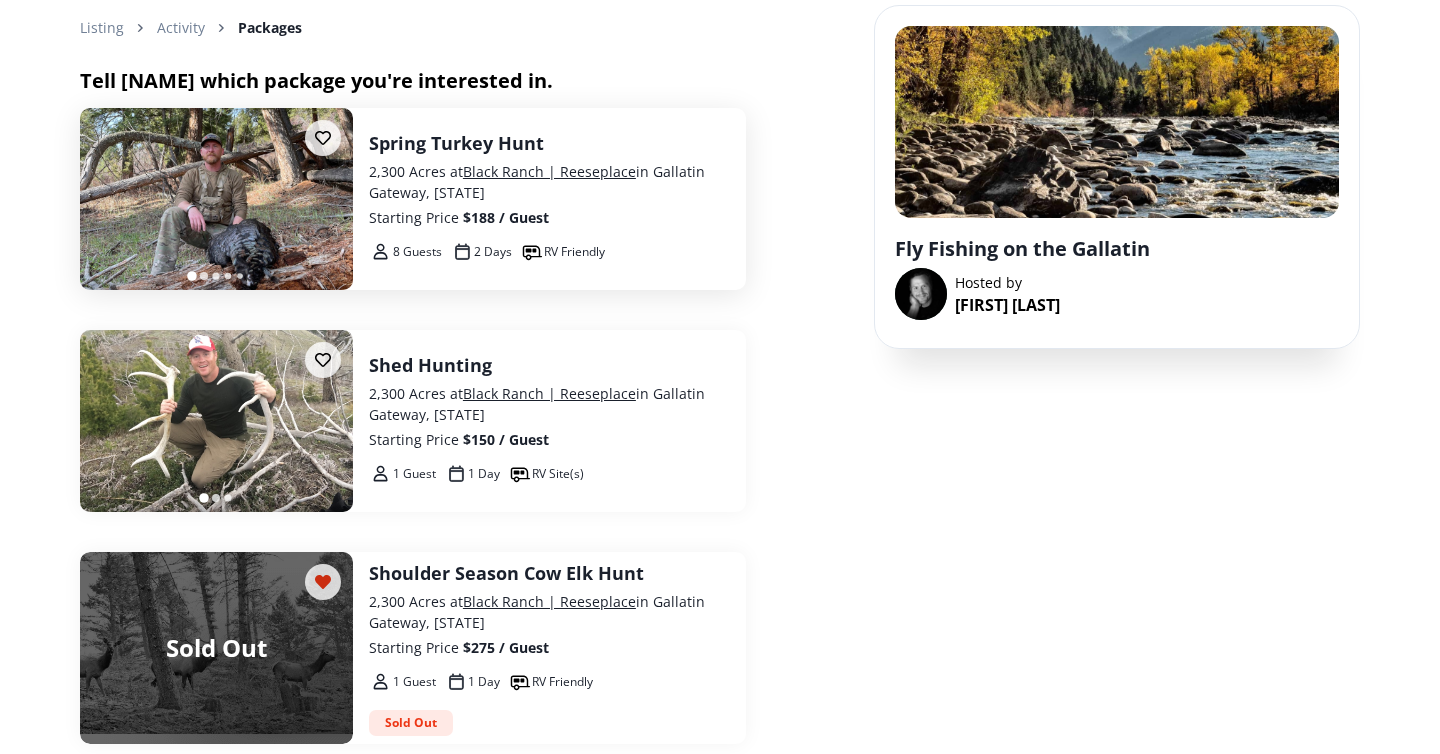 scroll, scrollTop: 65, scrollLeft: 0, axis: vertical 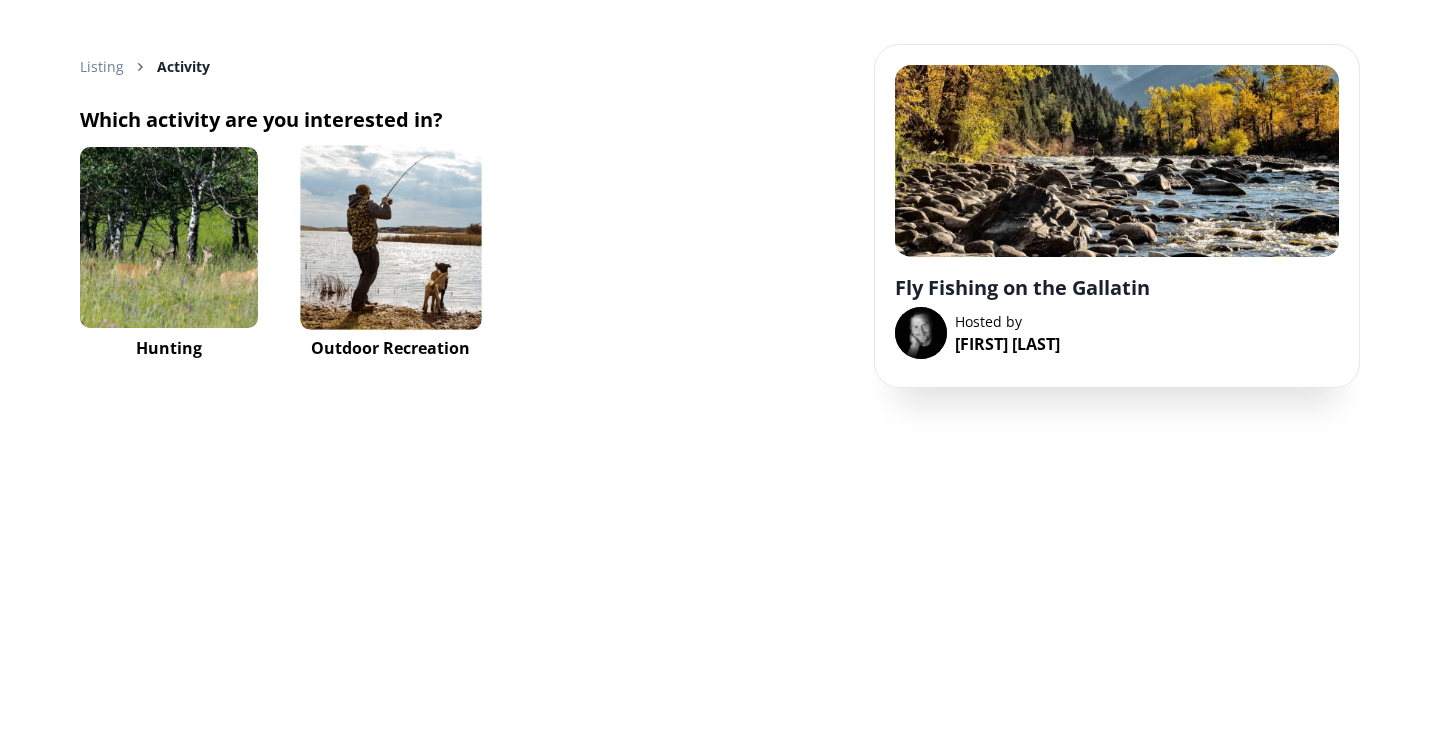 click at bounding box center (390, 237) 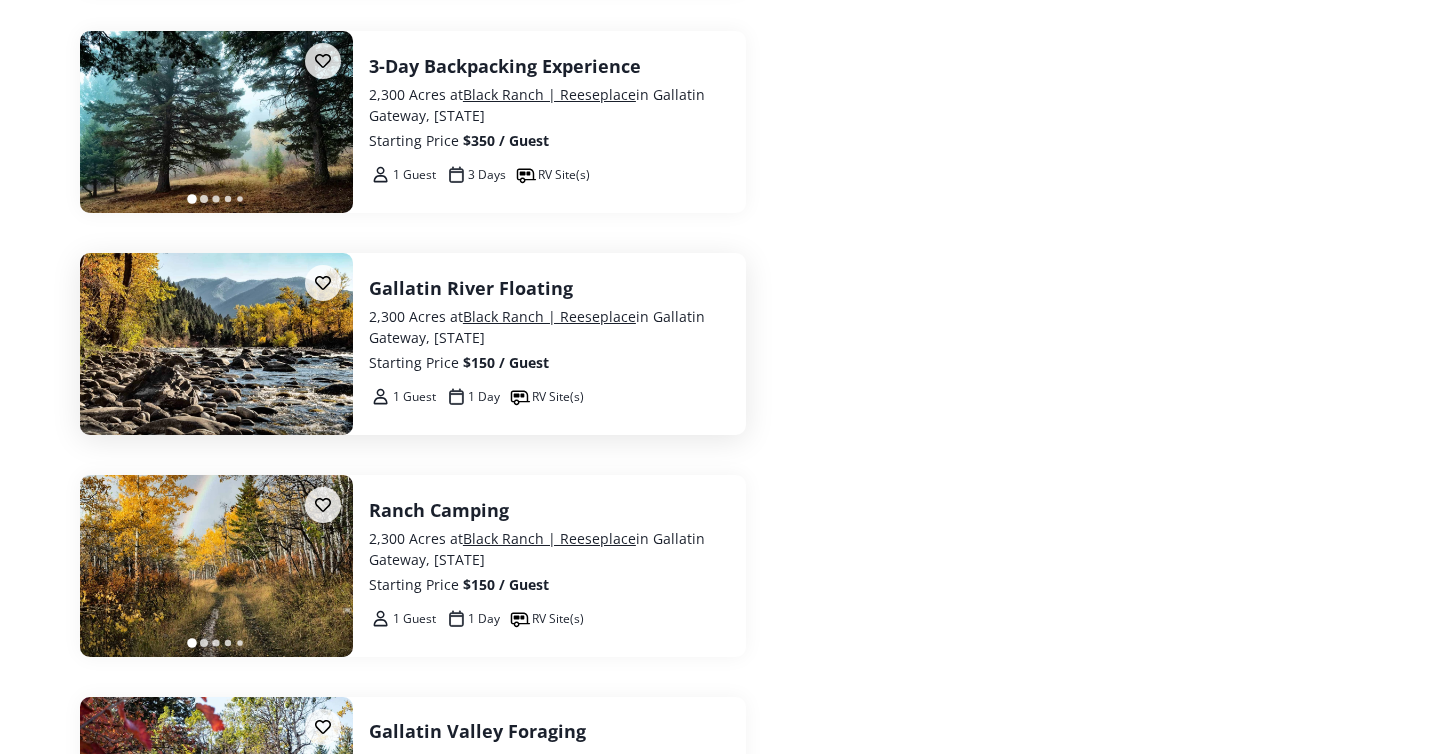 scroll, scrollTop: 787, scrollLeft: 0, axis: vertical 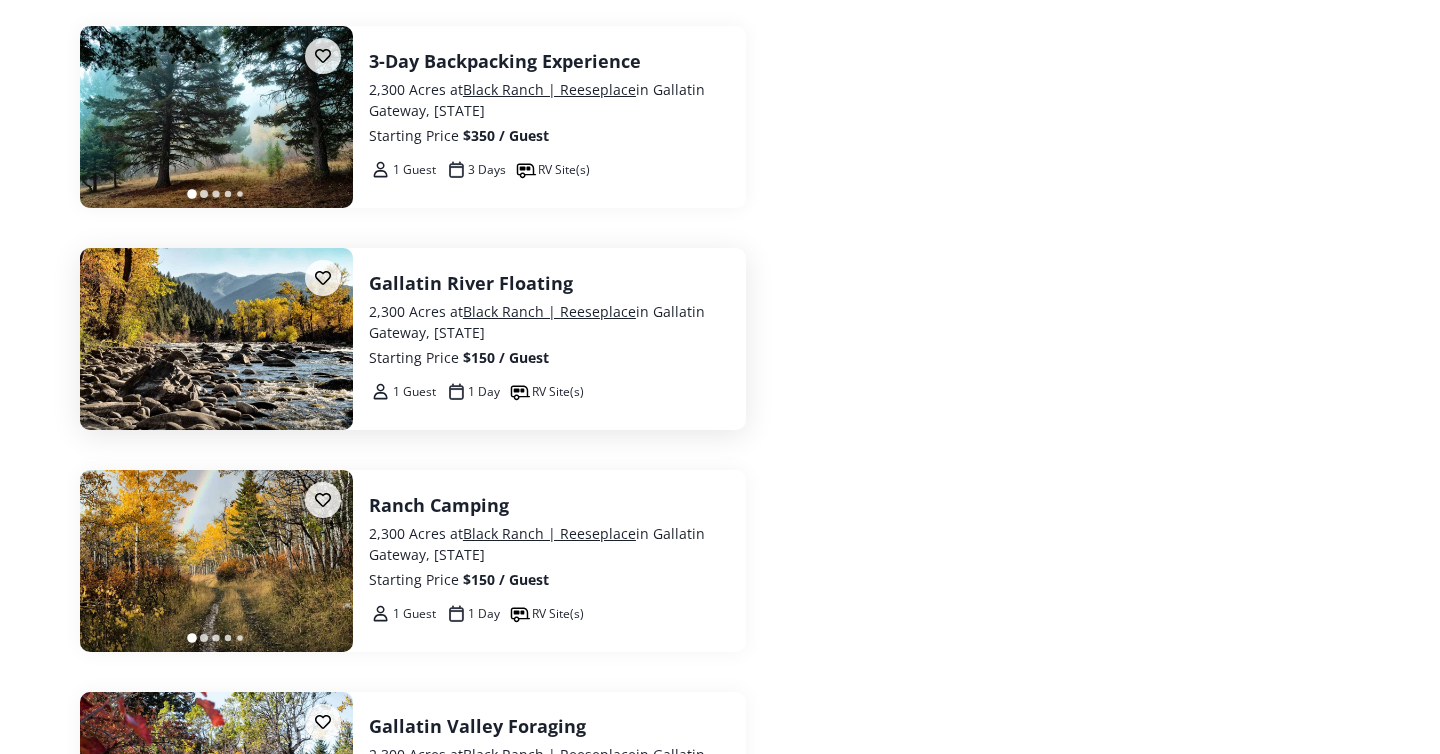 click at bounding box center (216, 339) 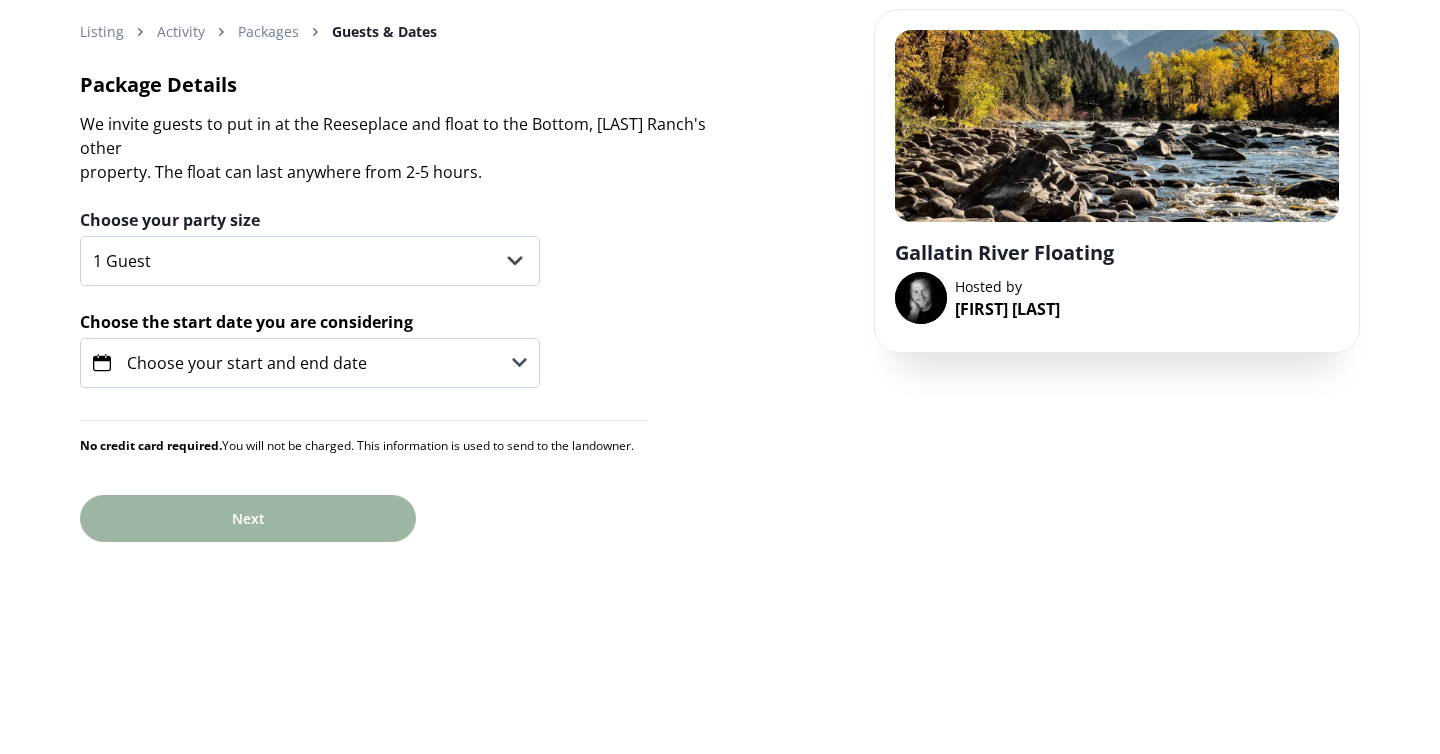 scroll, scrollTop: 0, scrollLeft: 0, axis: both 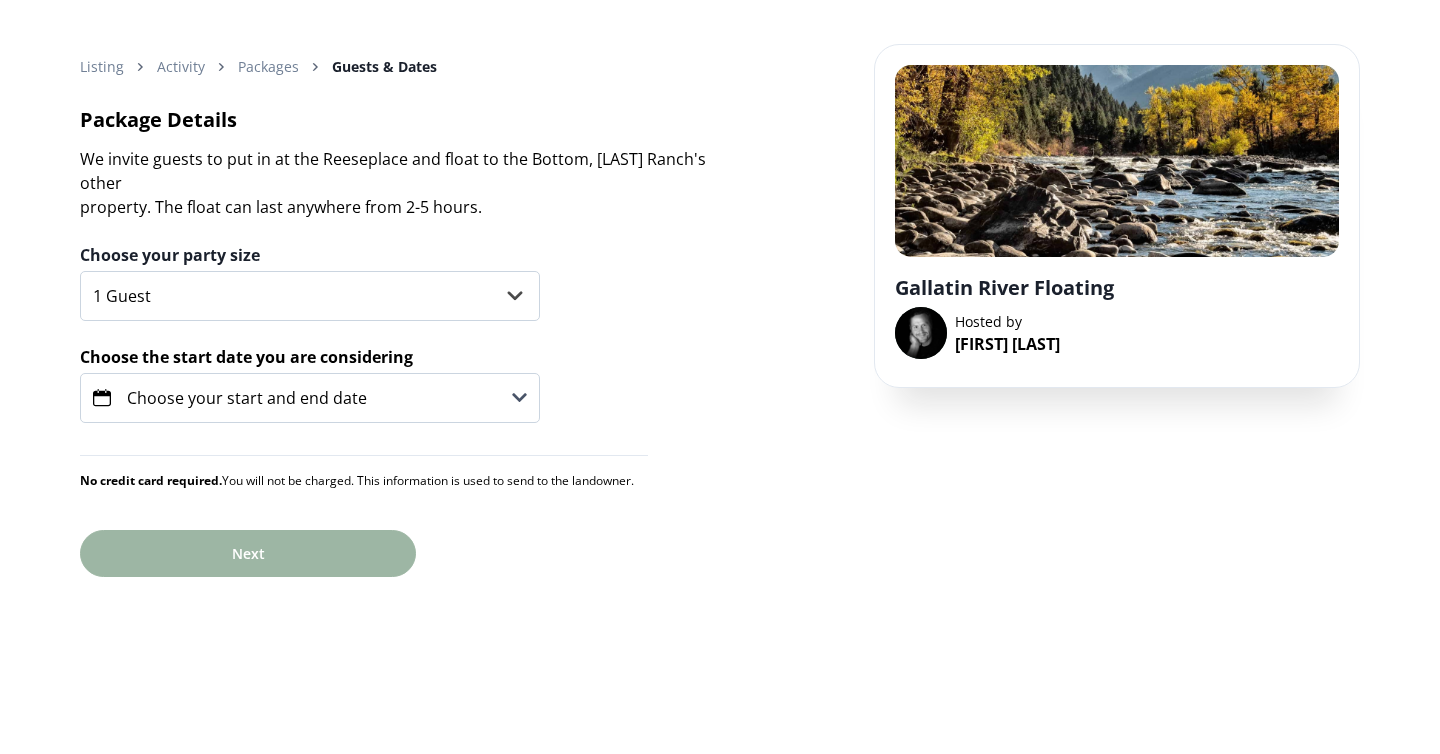 click on "Choose your party size 1  Guest 2  Guests 3  Guests 4  Guests 5  Guests 6  Guests 7  Guests 8  Guests Choose the start date you are considering Choose your start and end date" at bounding box center (413, 343) 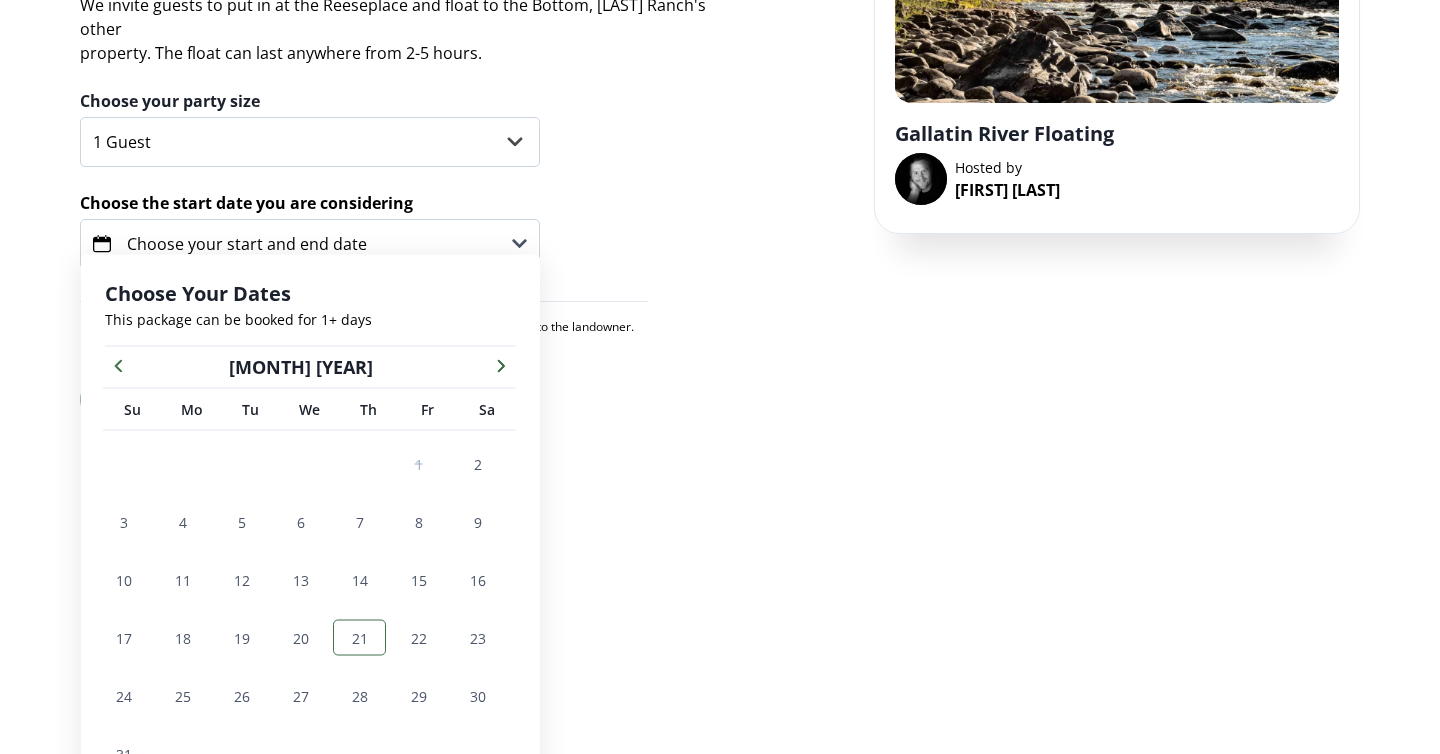 scroll, scrollTop: 174, scrollLeft: 0, axis: vertical 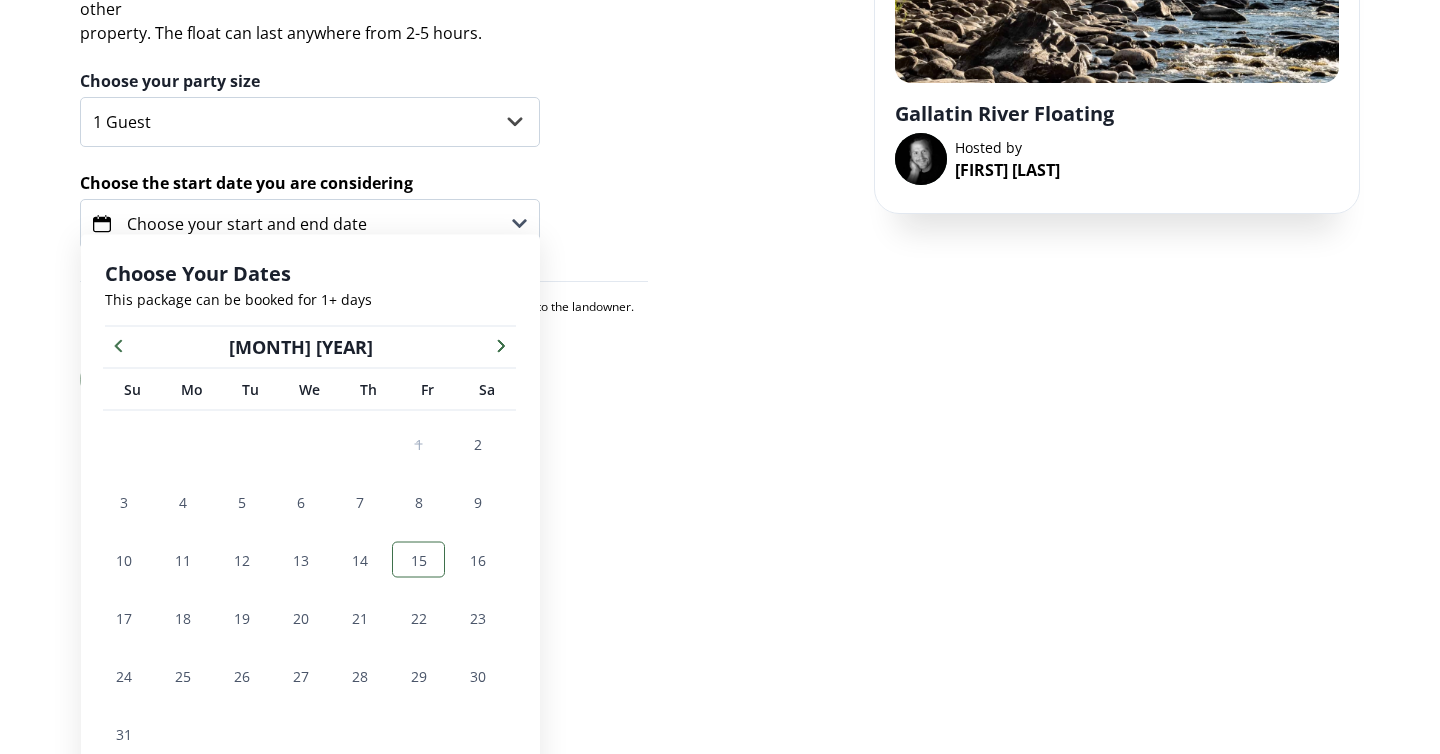 click on "15" at bounding box center (418, 560) 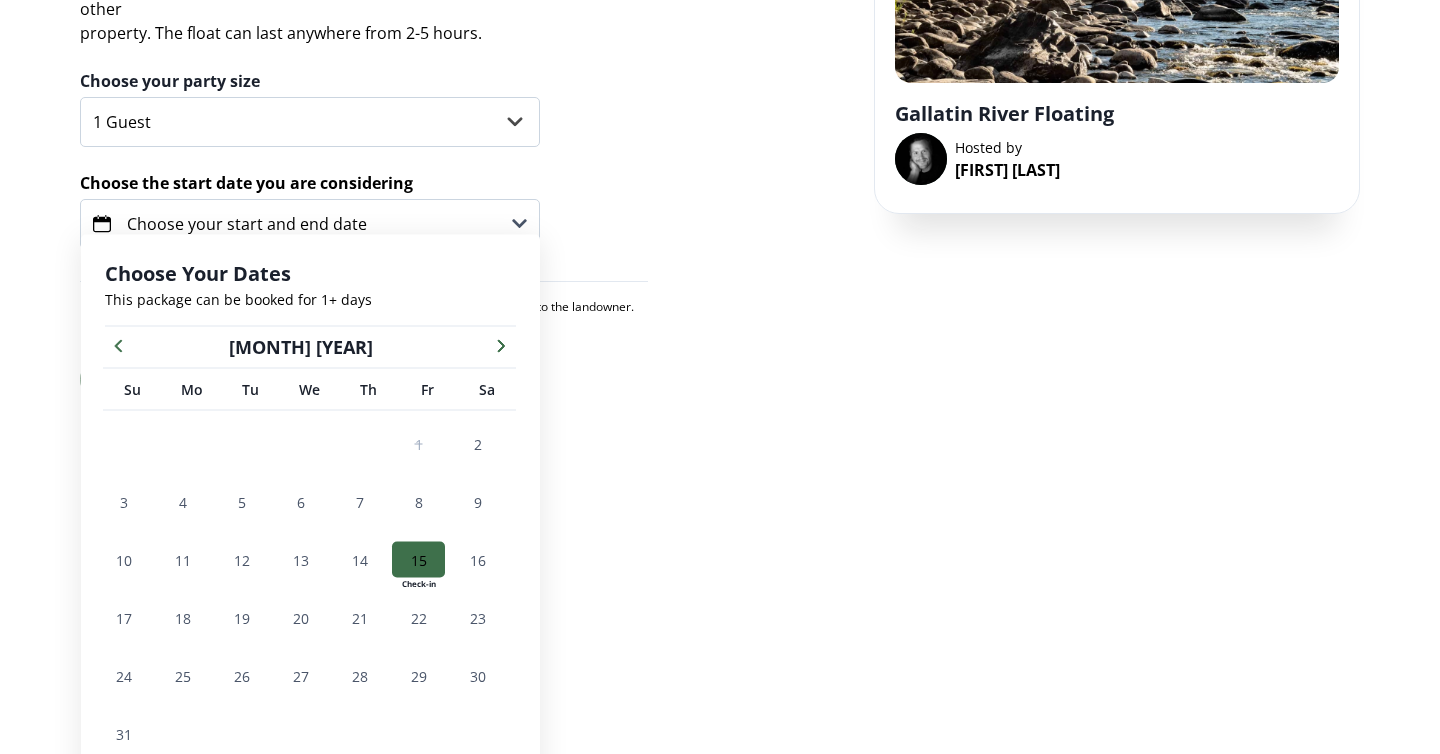 click 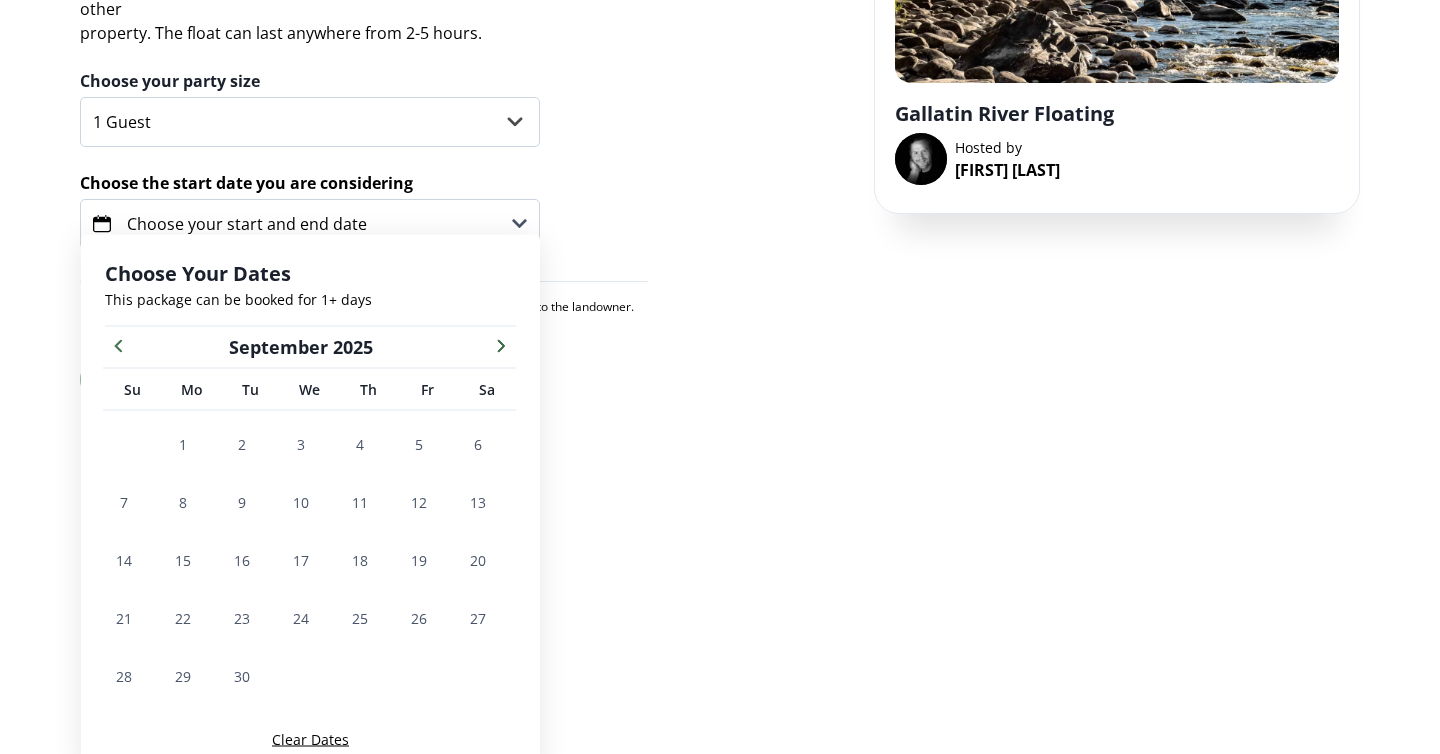click at bounding box center [118, 345] 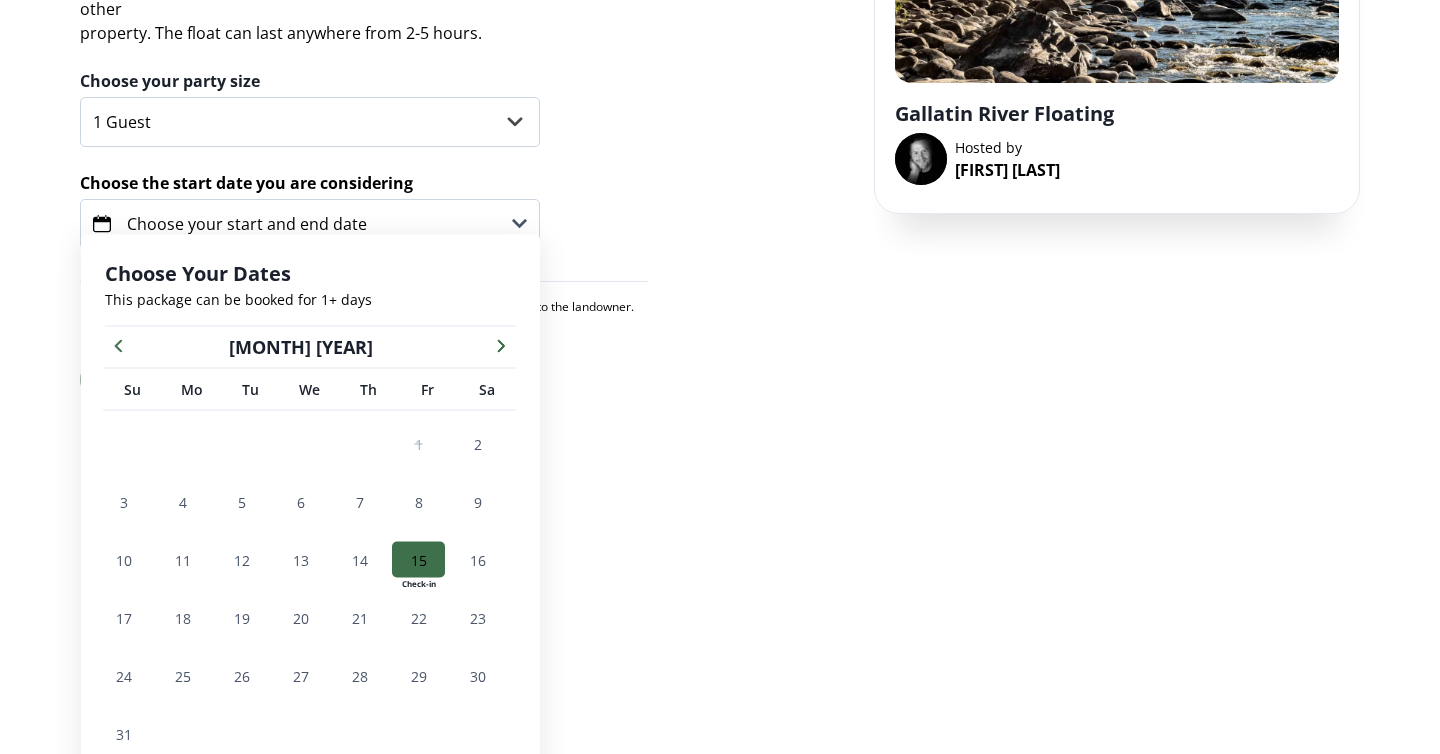click on "15 Check-in" at bounding box center (418, 560) 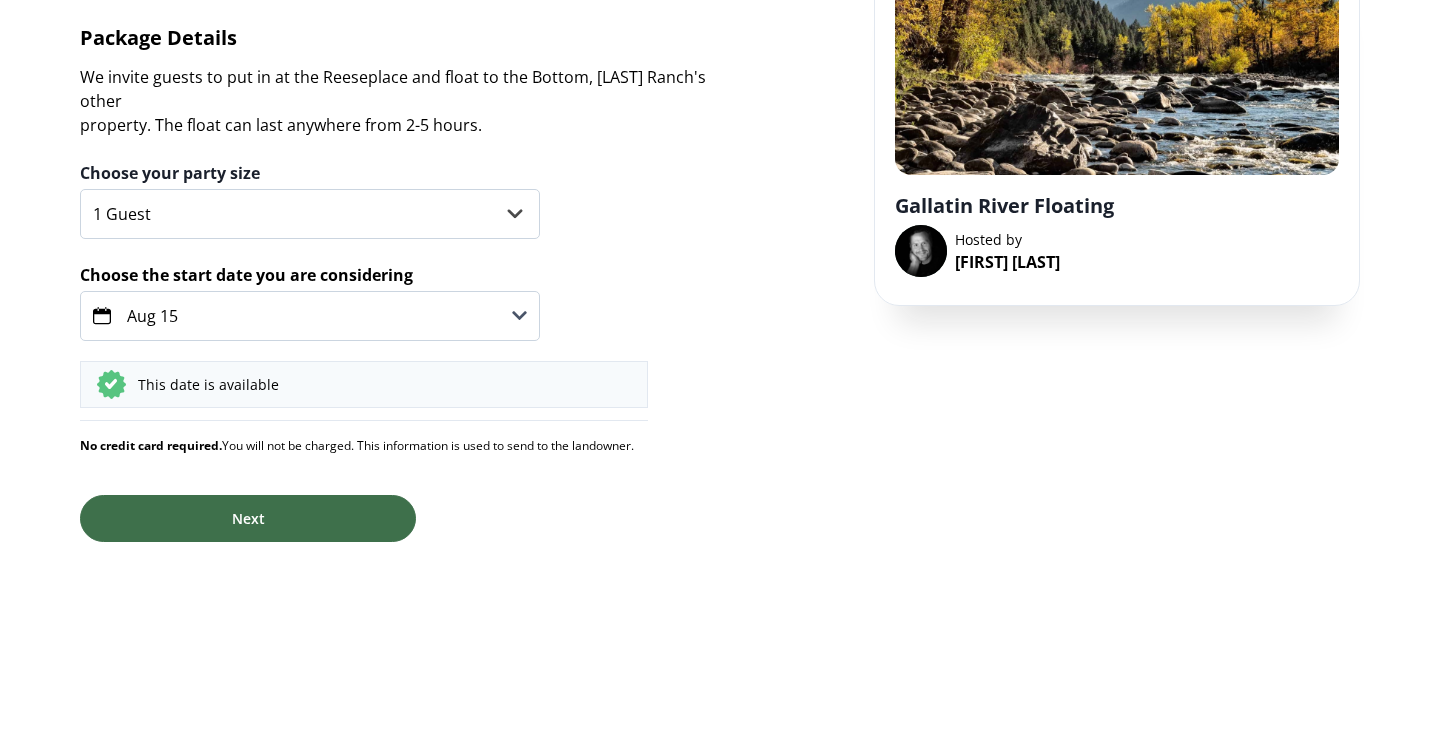 scroll, scrollTop: 58, scrollLeft: 0, axis: vertical 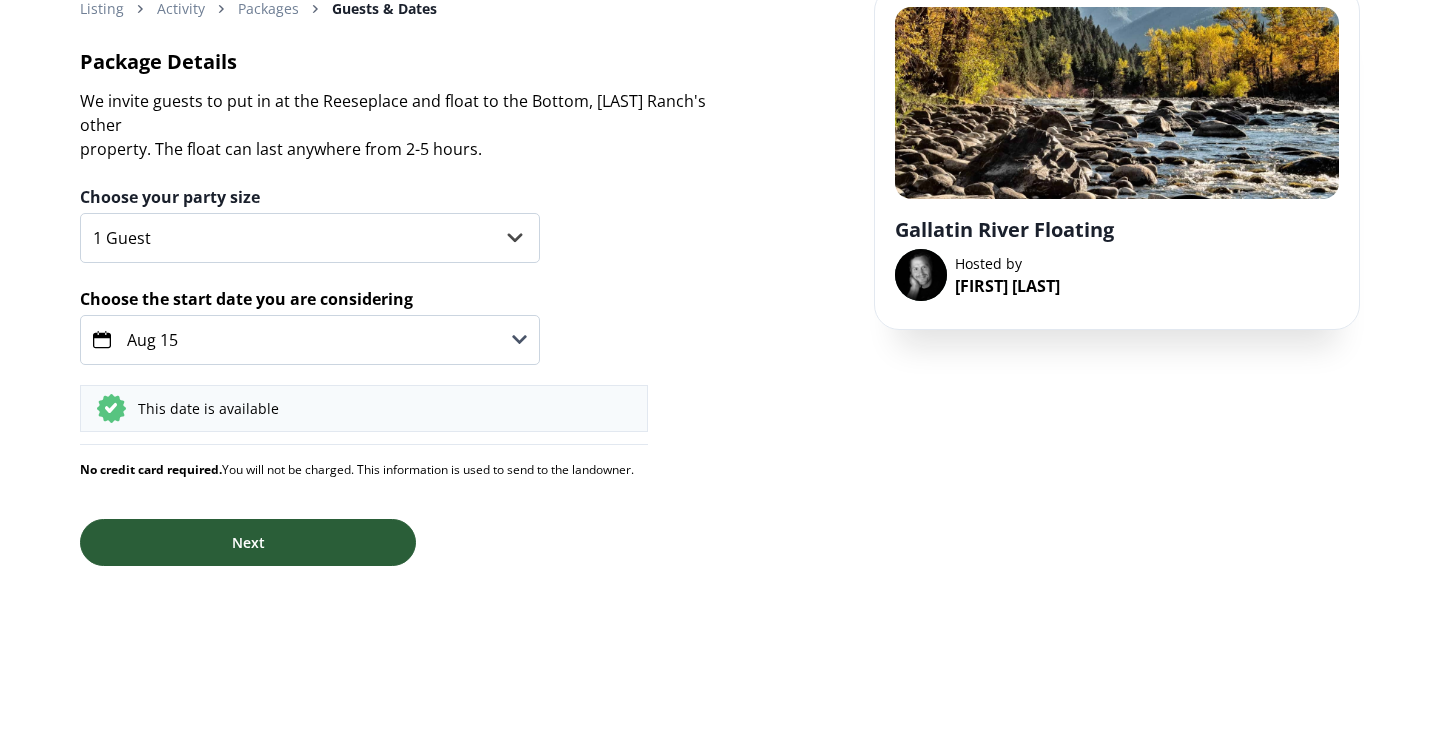 click on "Next" at bounding box center (248, 542) 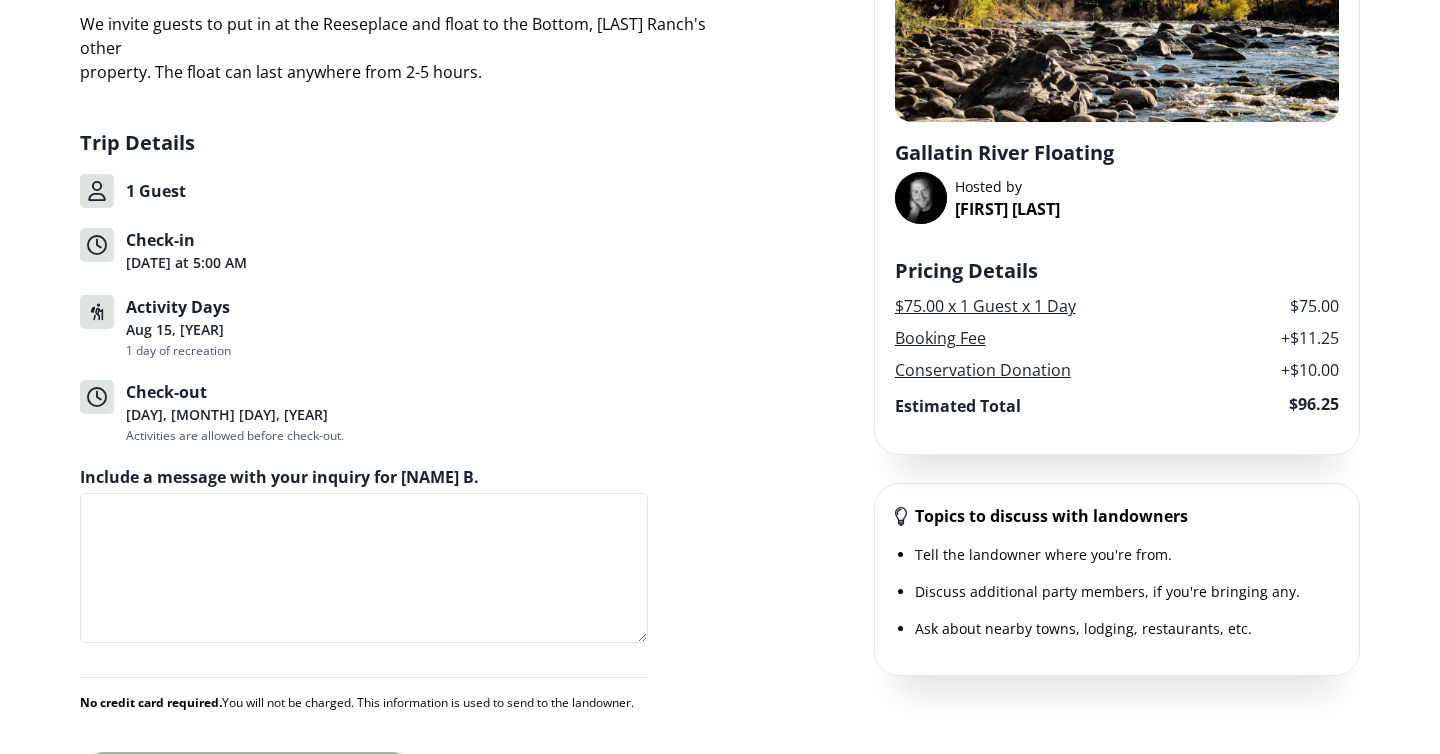 scroll, scrollTop: 0, scrollLeft: 0, axis: both 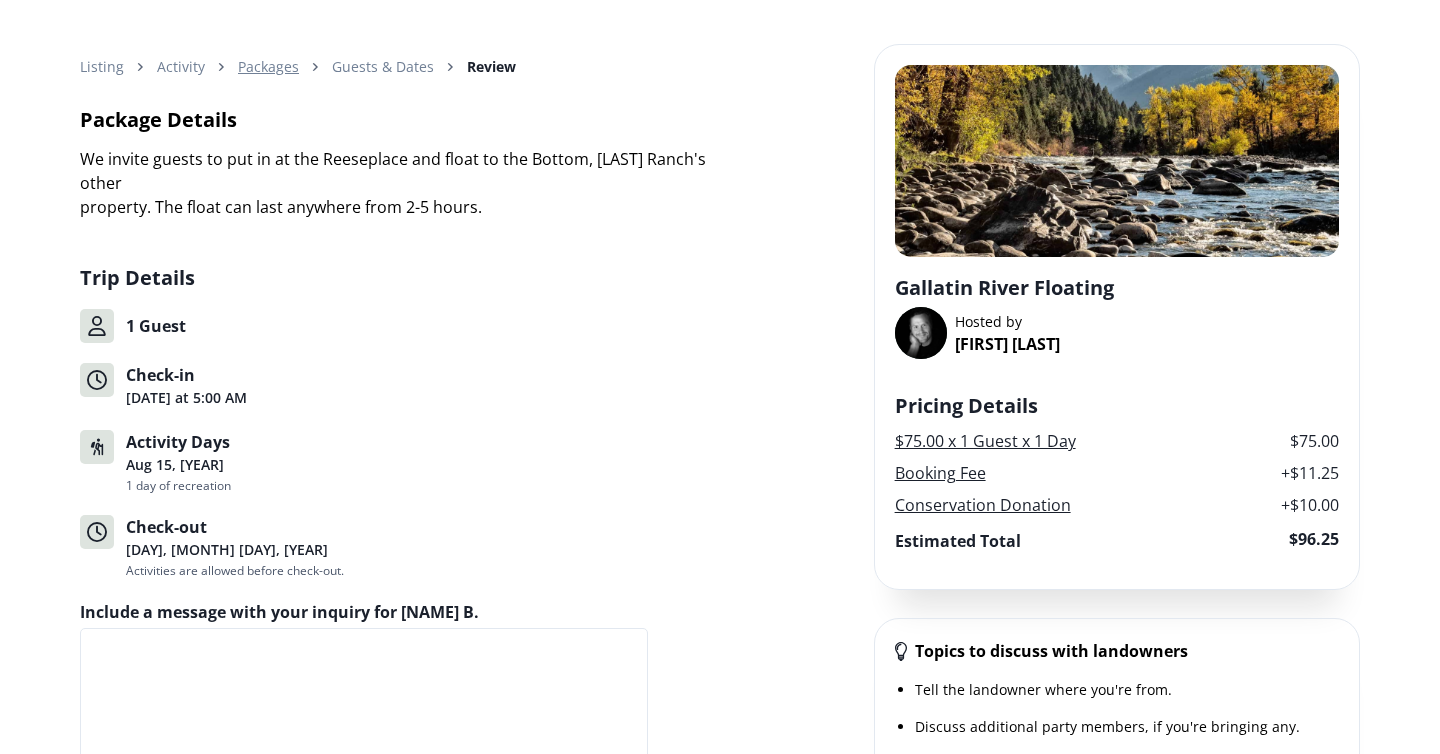 click on "Packages" at bounding box center (268, 66) 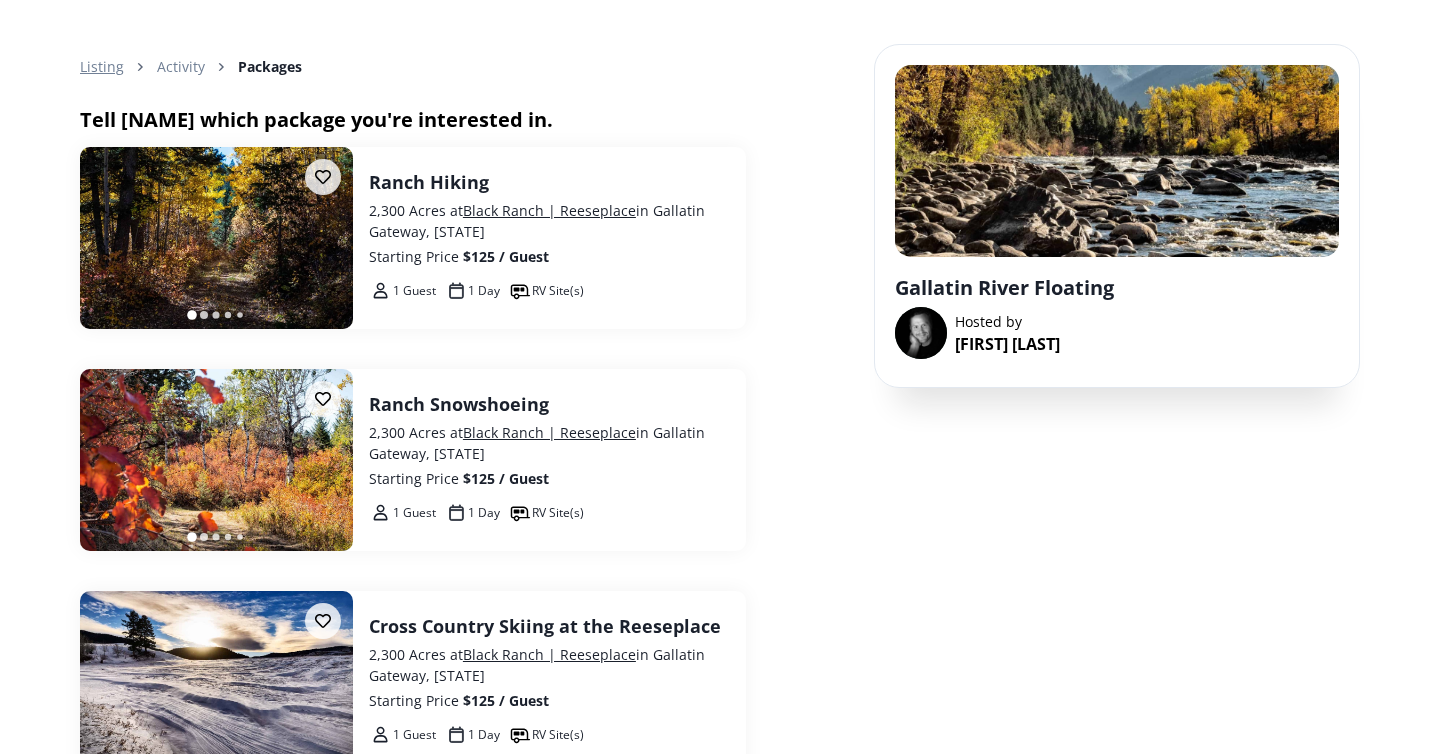 click on "Listing" at bounding box center [102, 66] 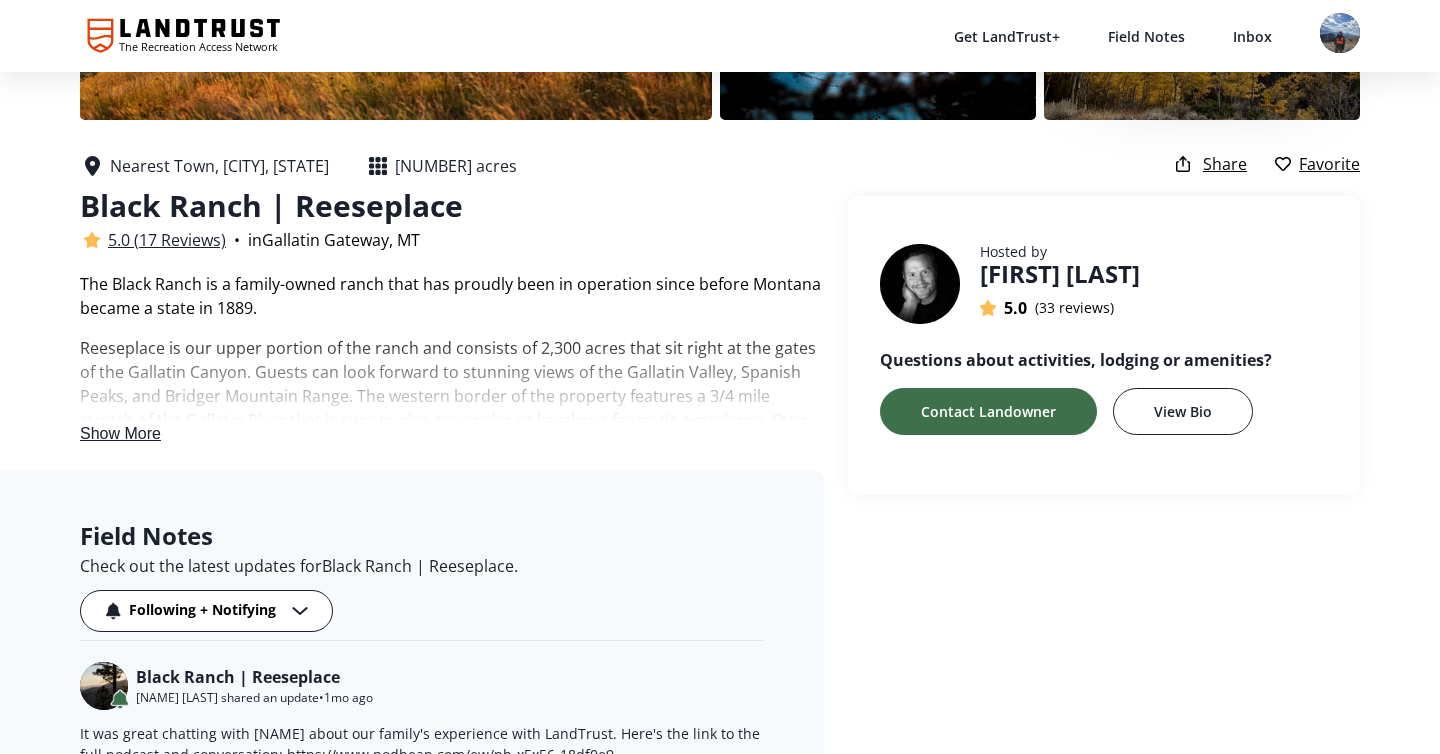 scroll, scrollTop: 334, scrollLeft: 0, axis: vertical 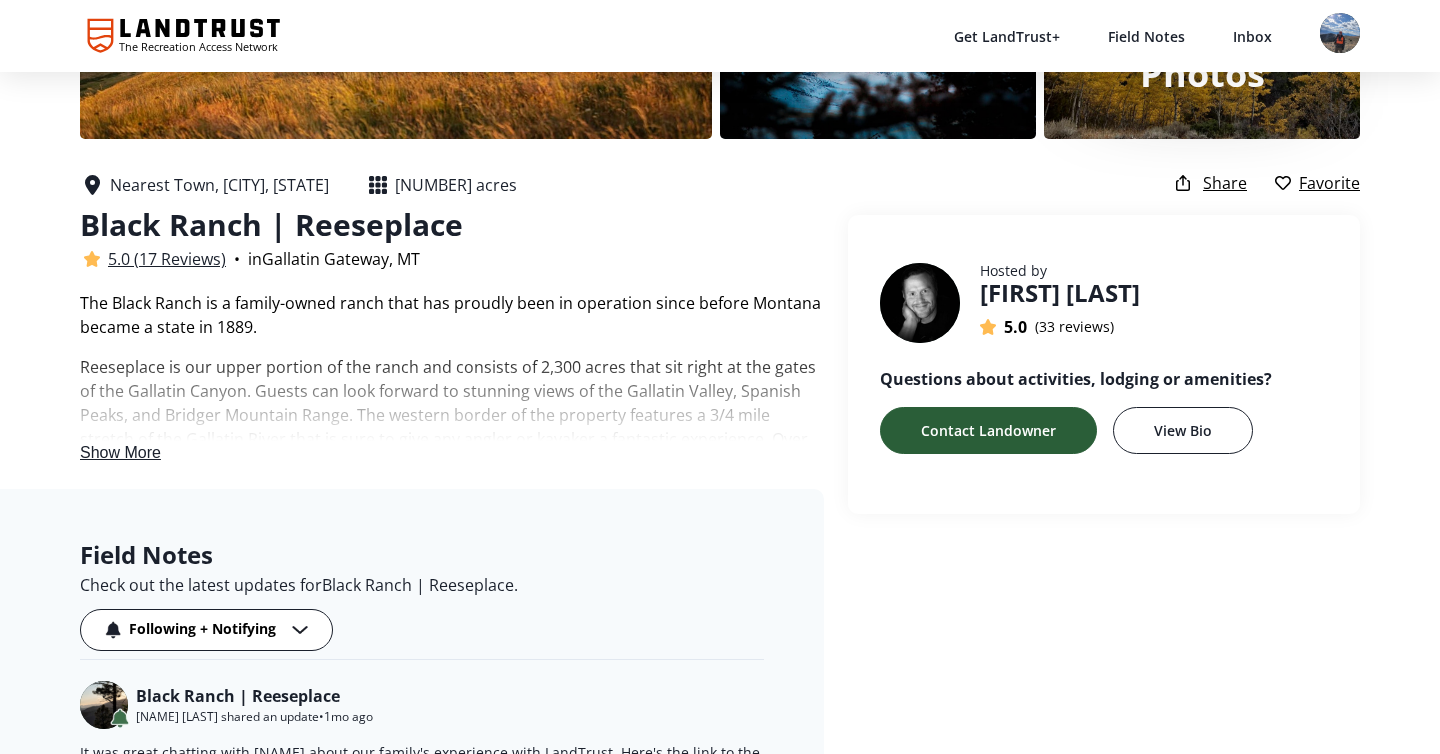 click on "Contact Landowner" at bounding box center [988, 430] 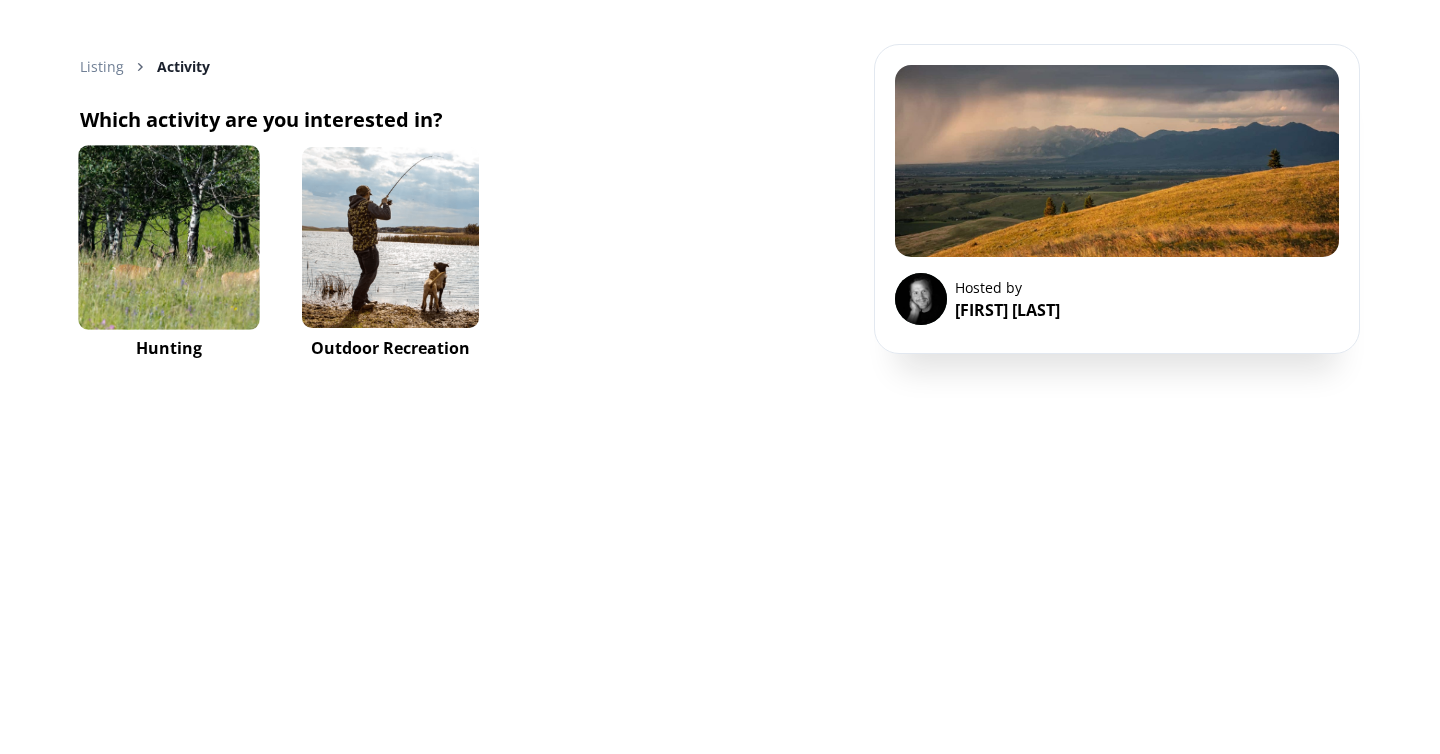 click at bounding box center [168, 237] 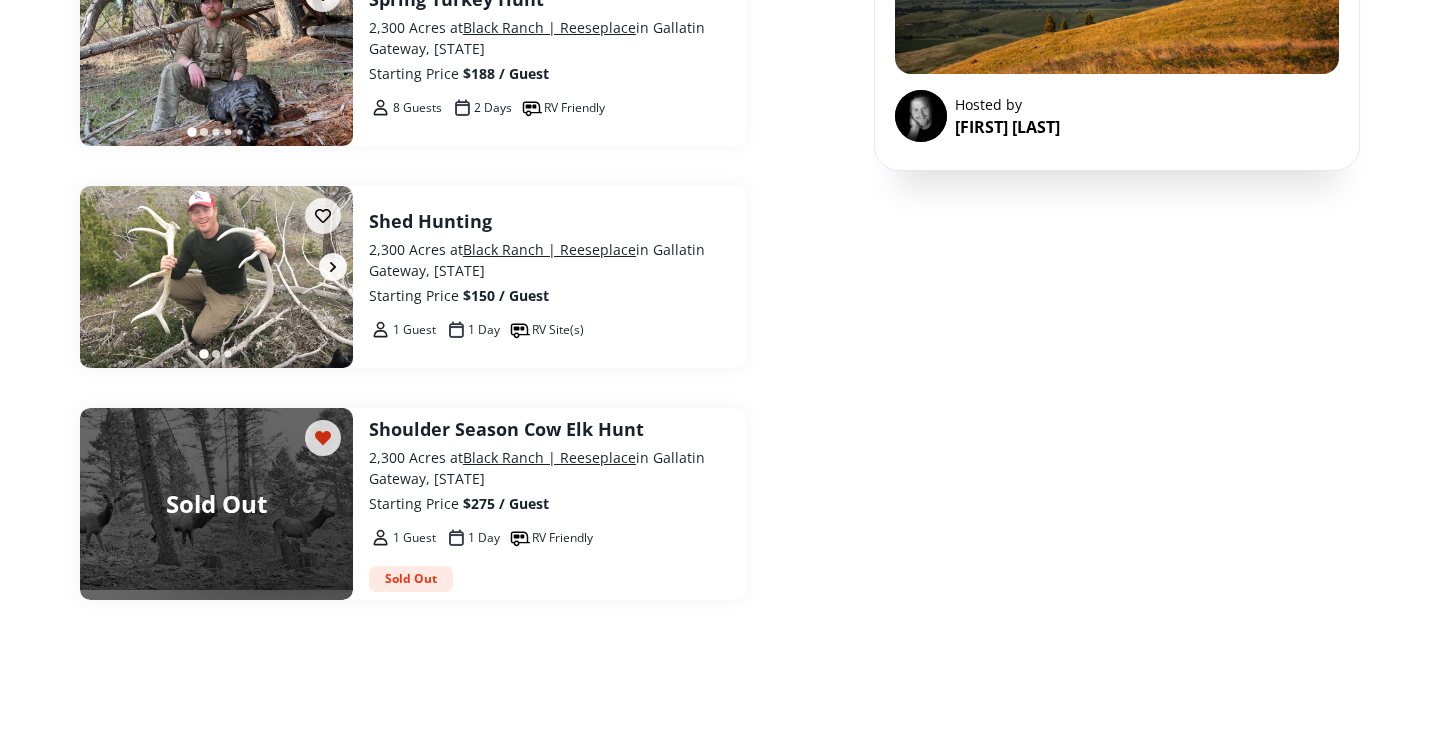 scroll, scrollTop: 184, scrollLeft: 0, axis: vertical 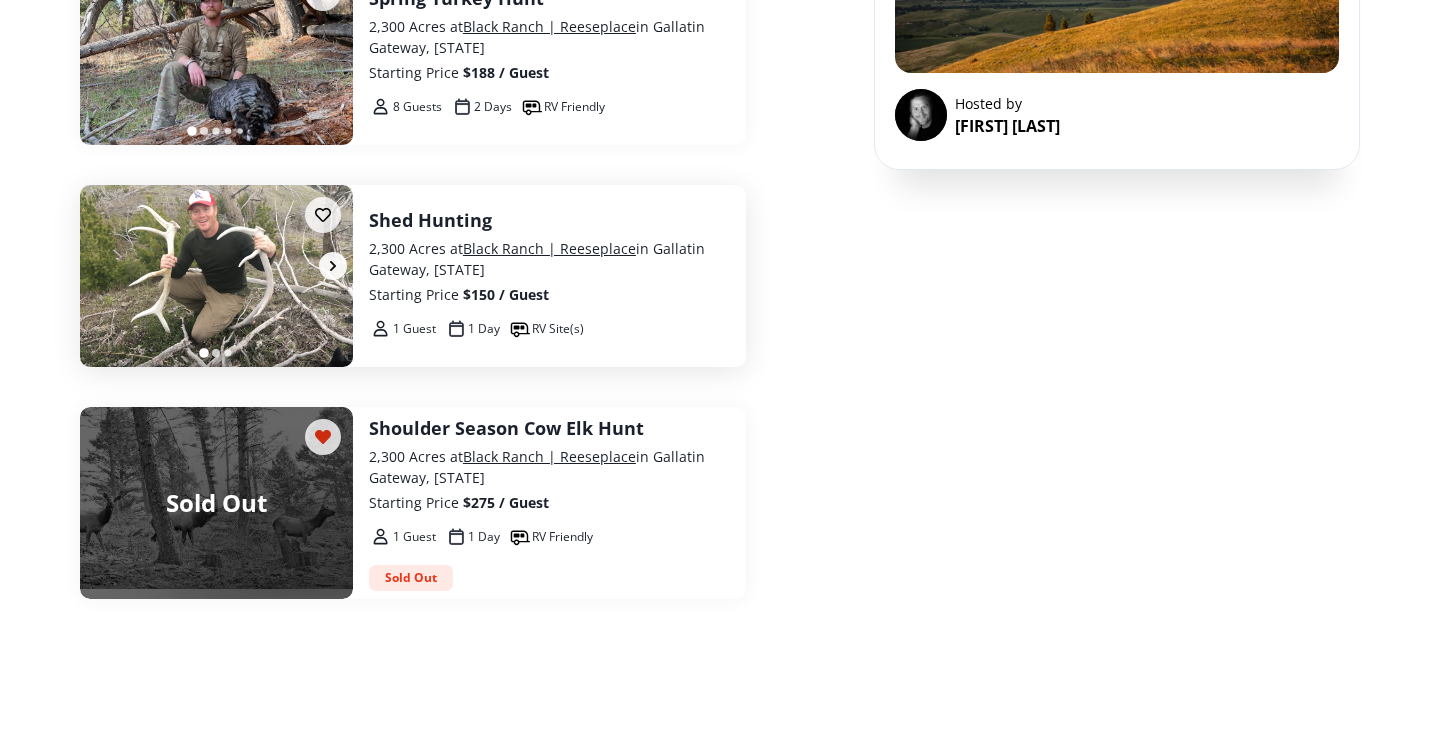 click at bounding box center [216, 276] 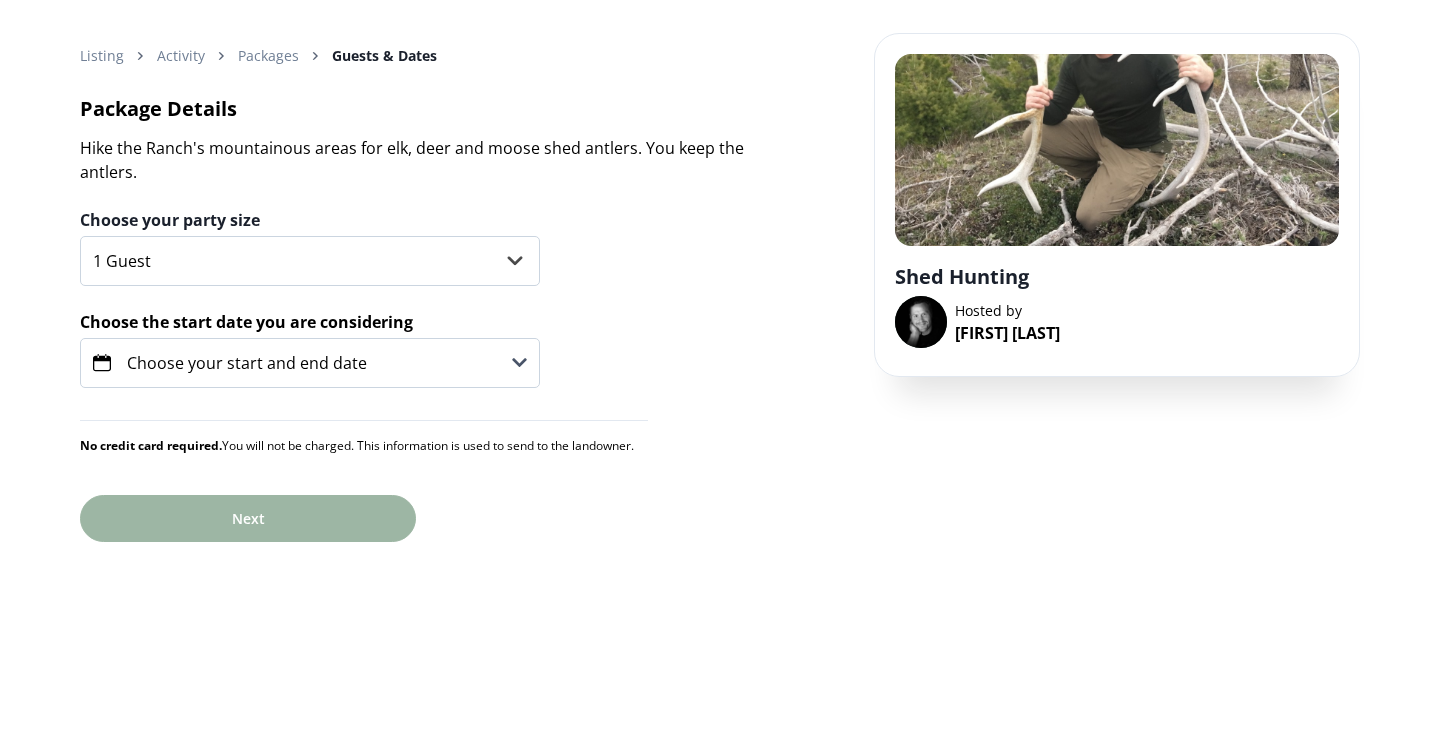 scroll, scrollTop: 0, scrollLeft: 0, axis: both 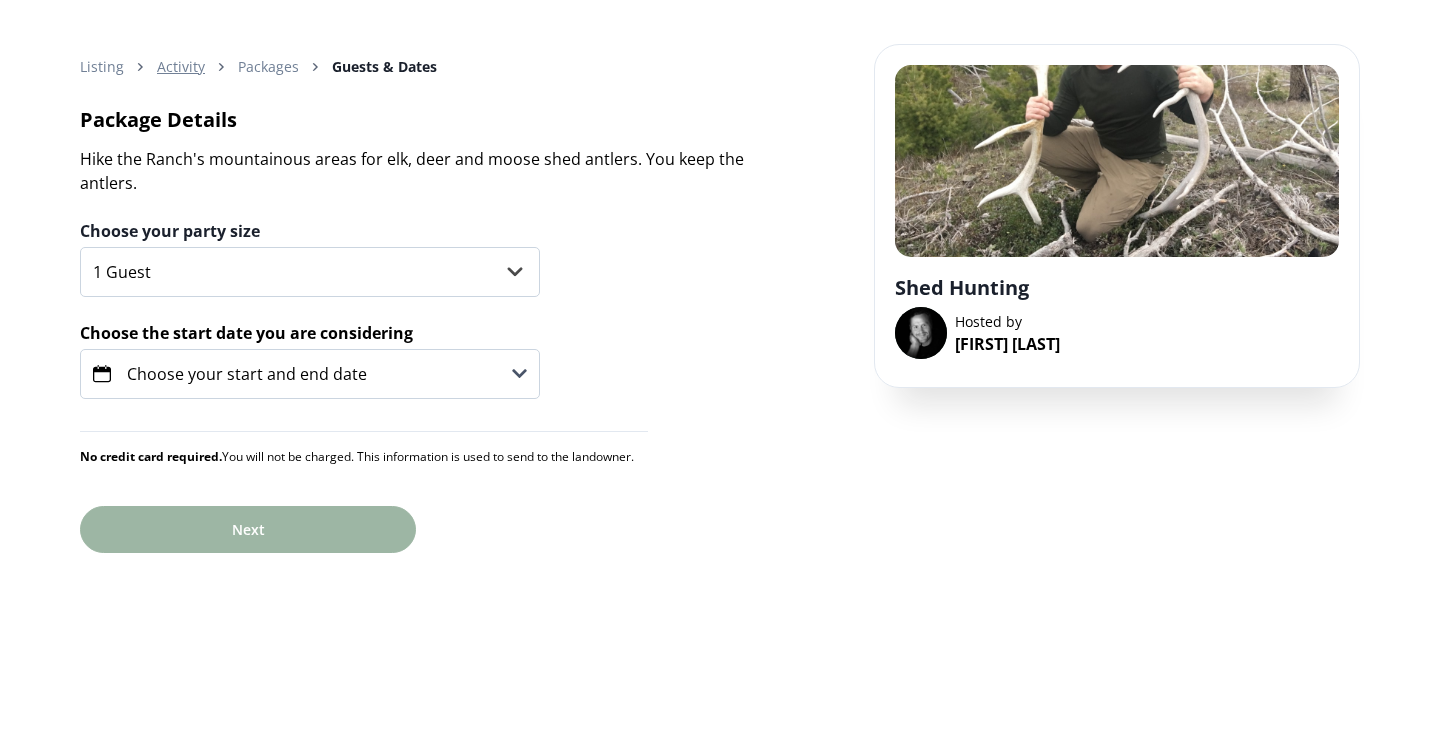 click on "Activity" at bounding box center [181, 66] 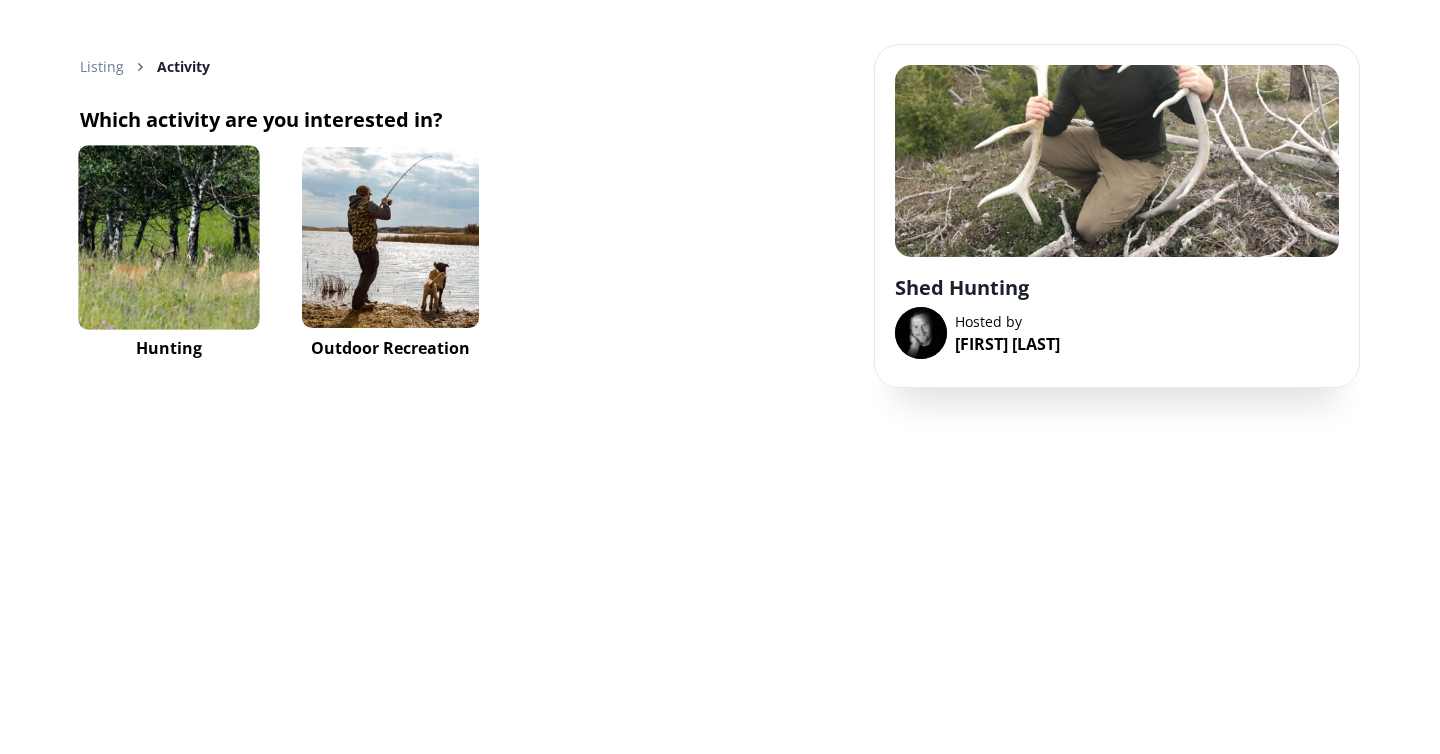 click at bounding box center (168, 237) 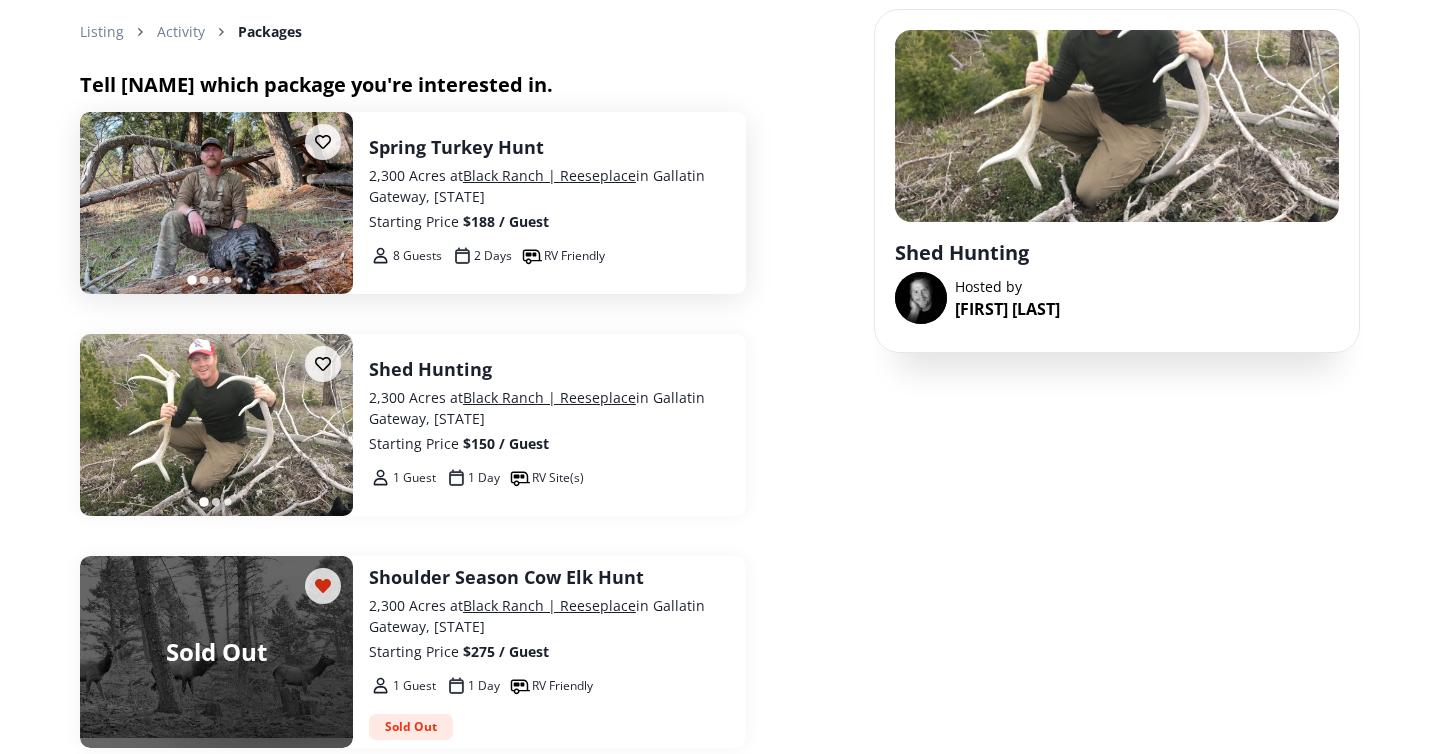 scroll, scrollTop: 46, scrollLeft: 0, axis: vertical 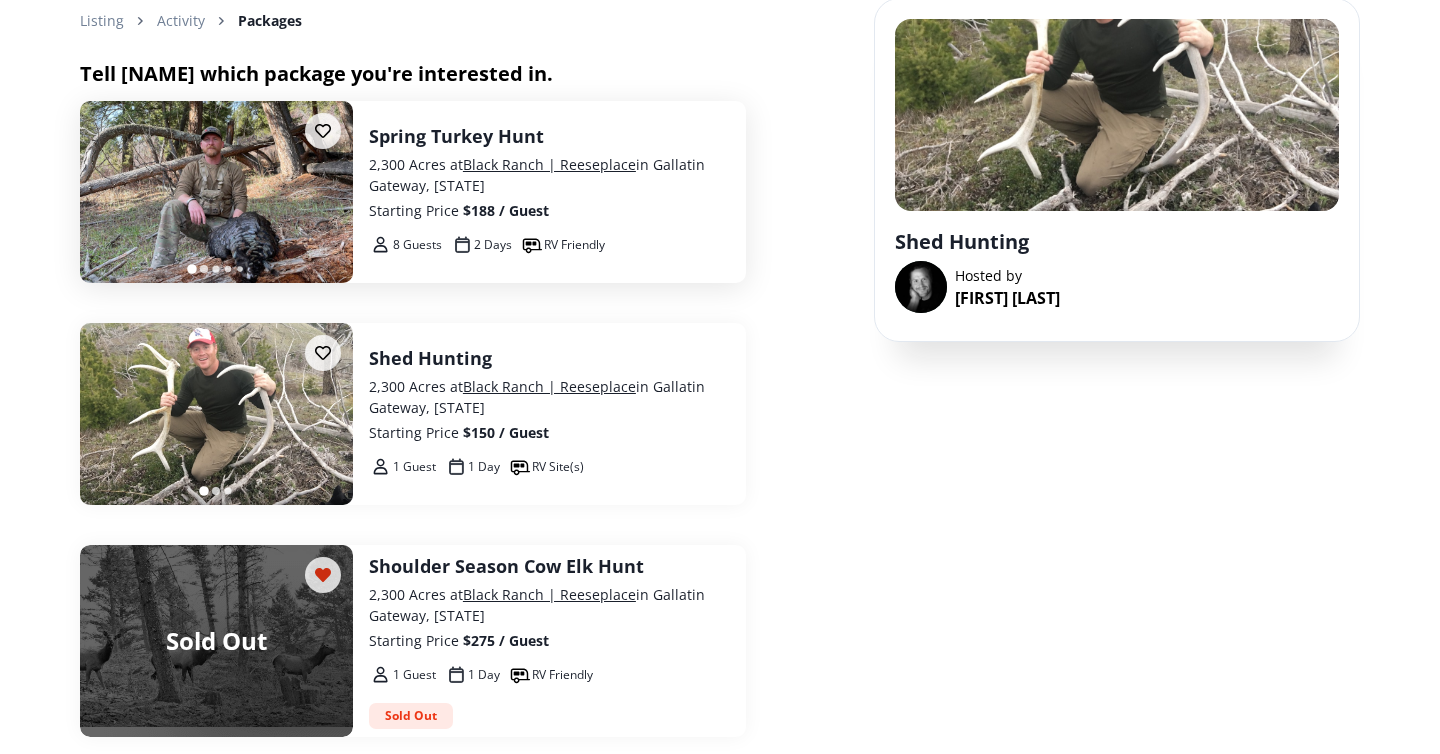 click at bounding box center [216, 192] 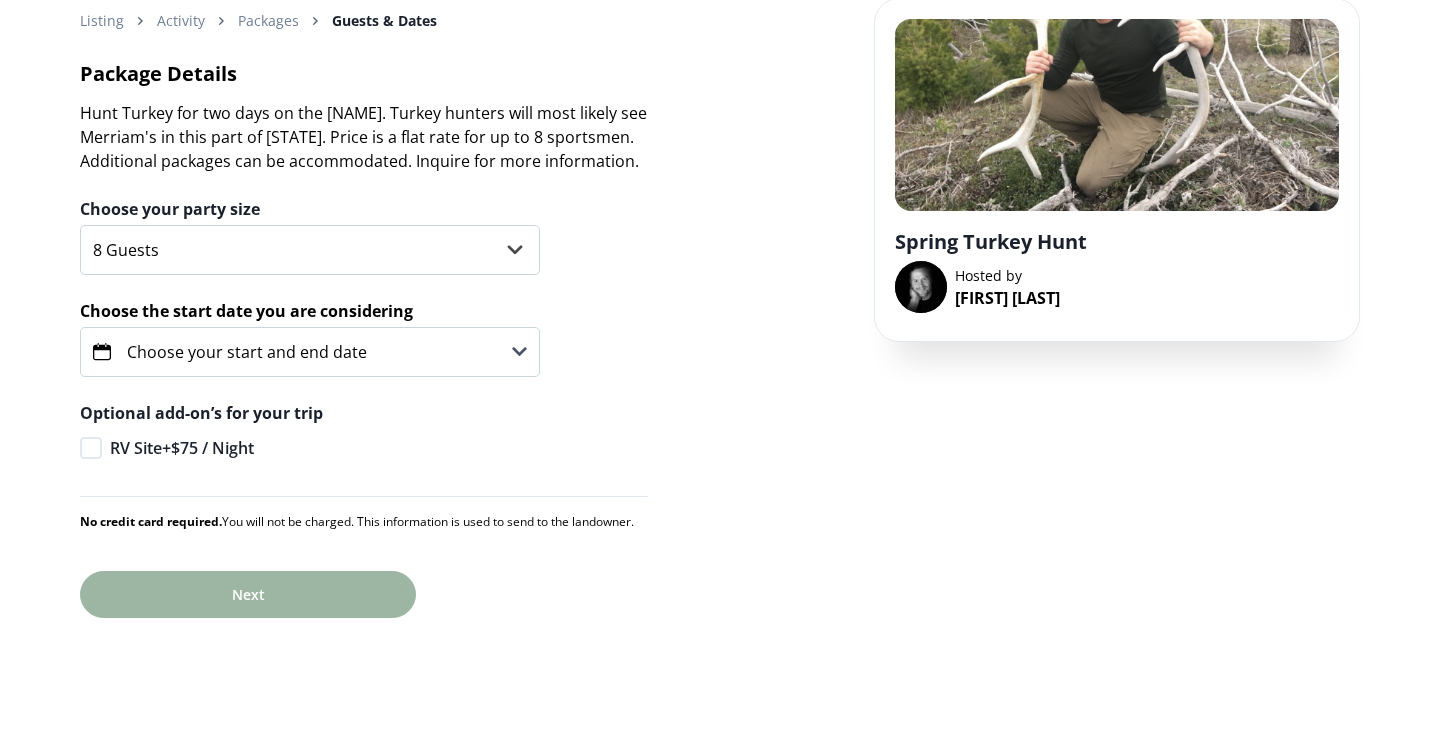 scroll, scrollTop: 0, scrollLeft: 0, axis: both 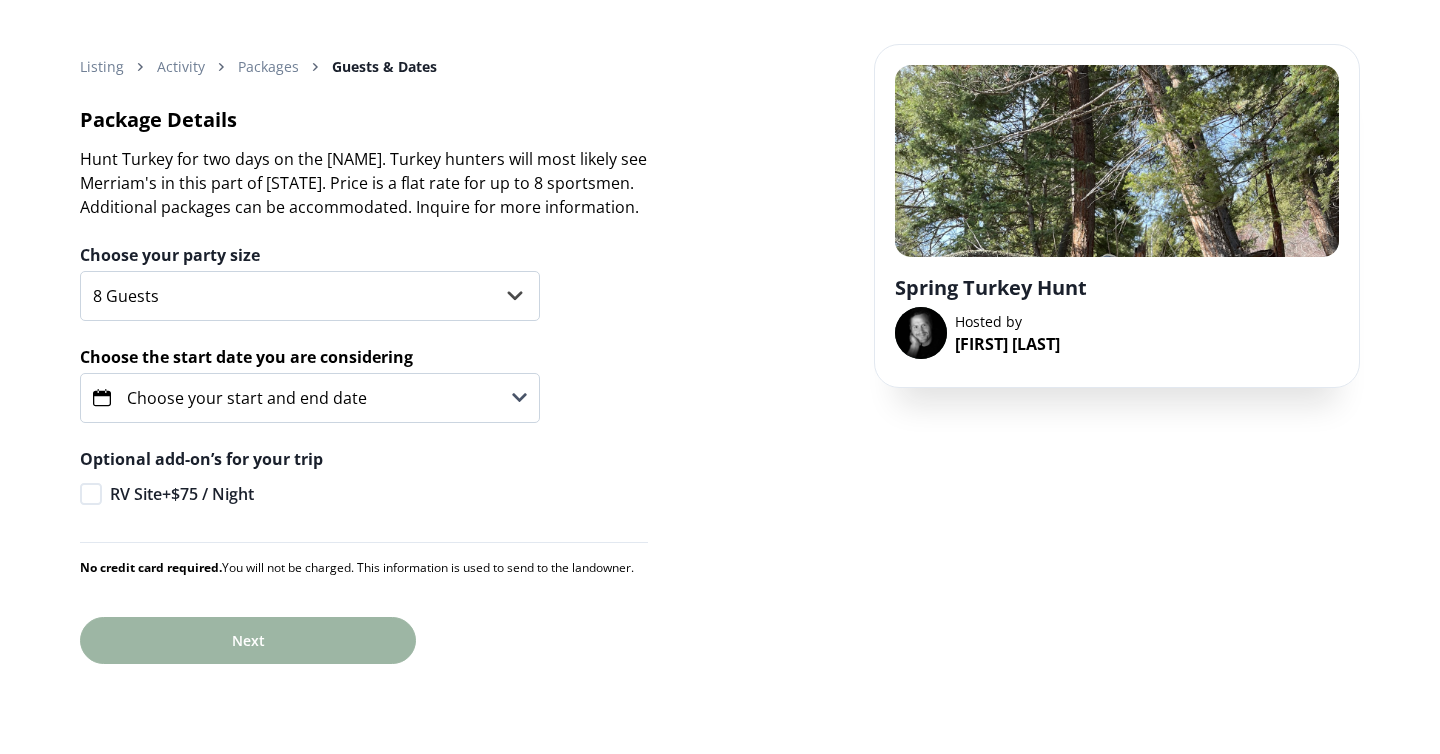 click on "Choose your start and end date" at bounding box center (247, 398) 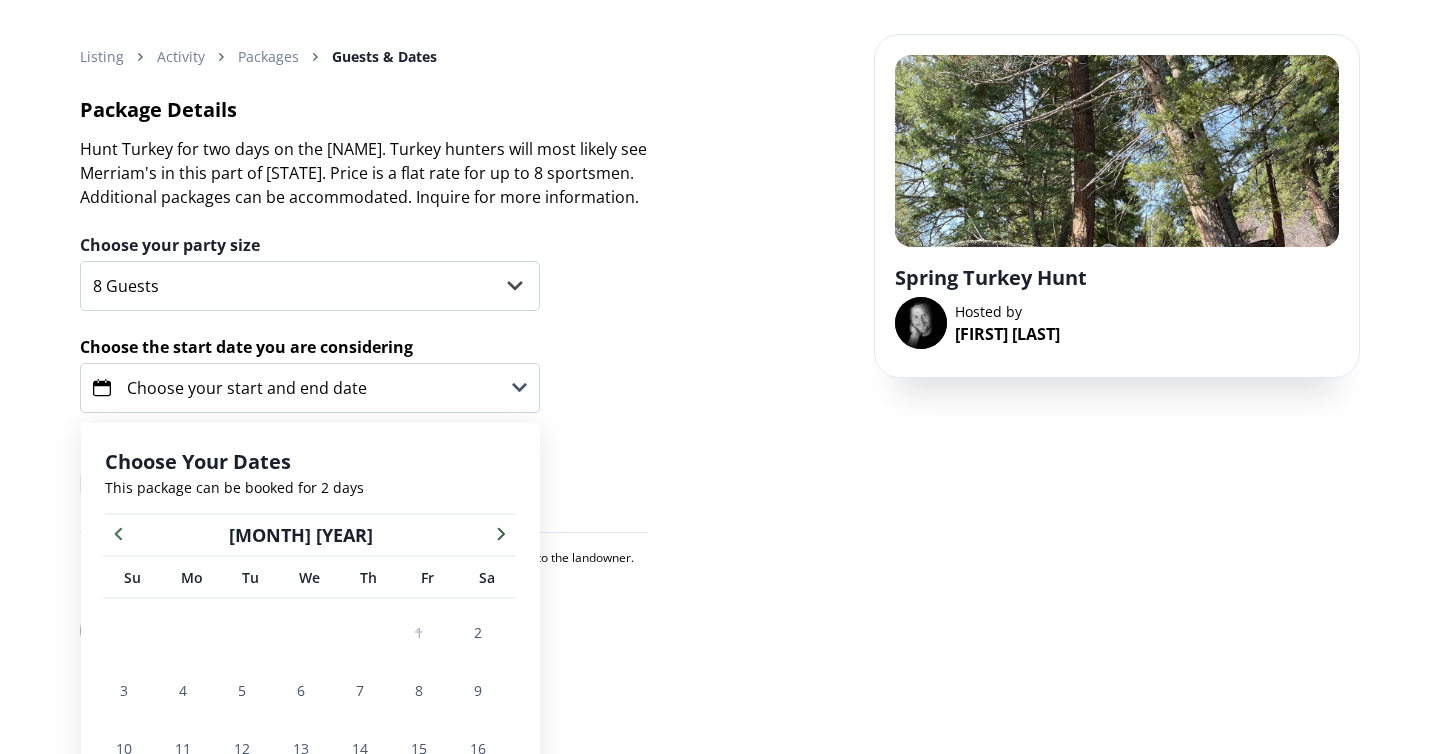 scroll, scrollTop: 0, scrollLeft: 0, axis: both 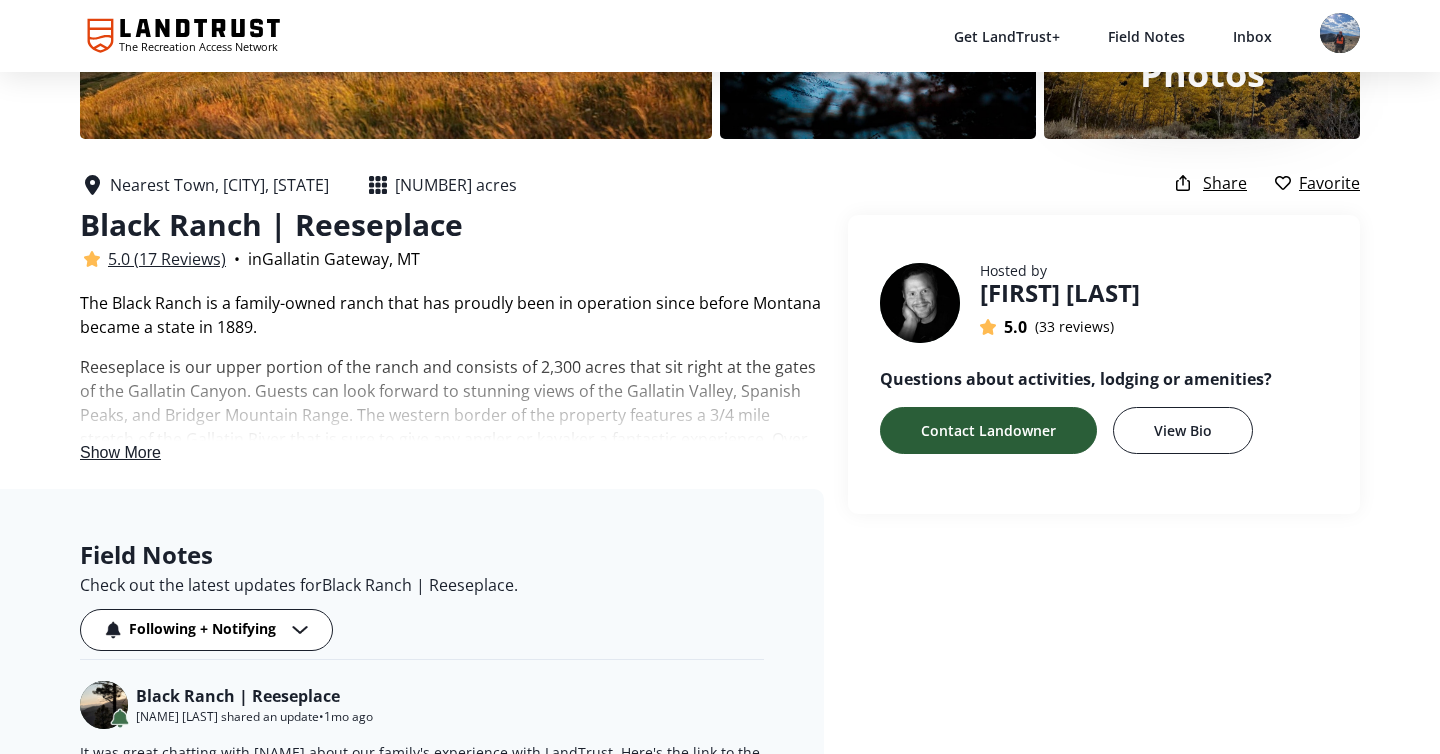 click on "Contact Landowner" at bounding box center [988, 430] 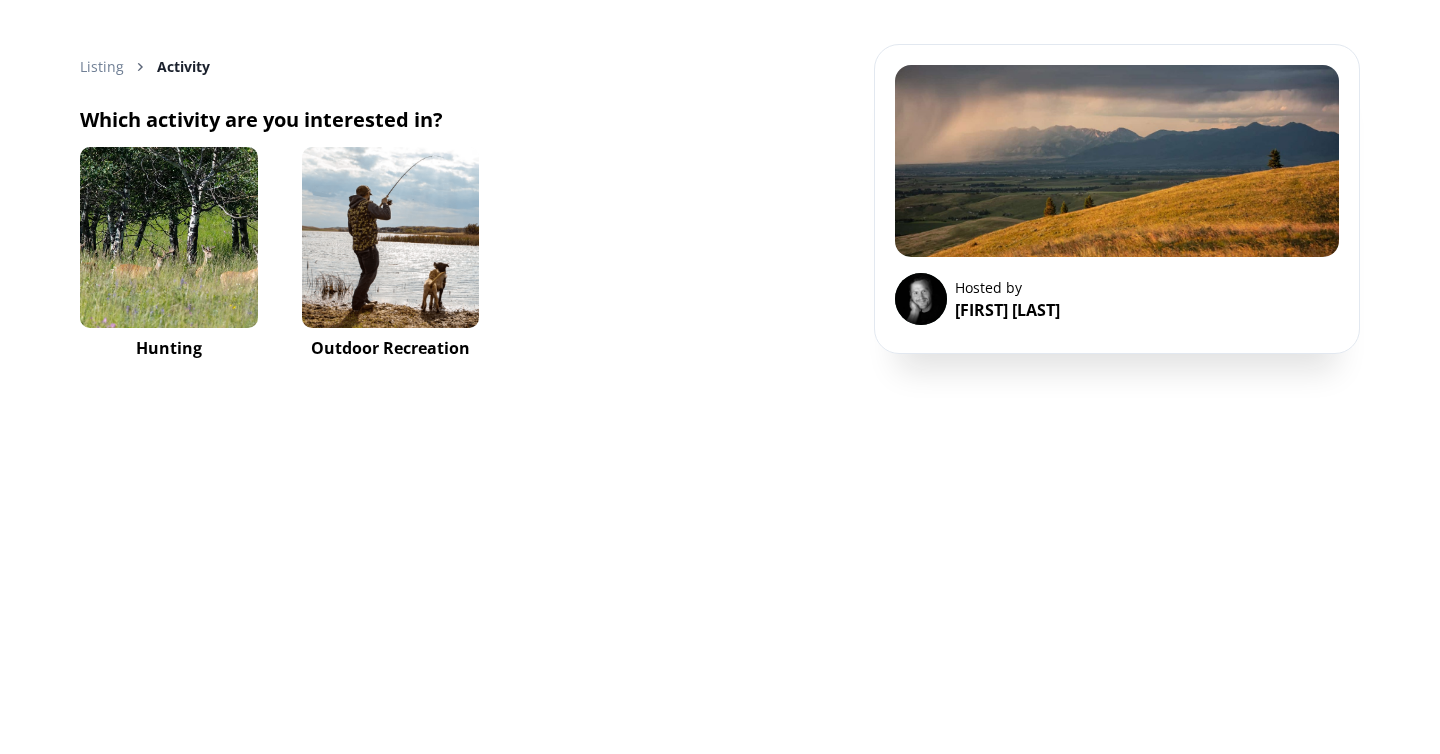 scroll, scrollTop: 0, scrollLeft: 0, axis: both 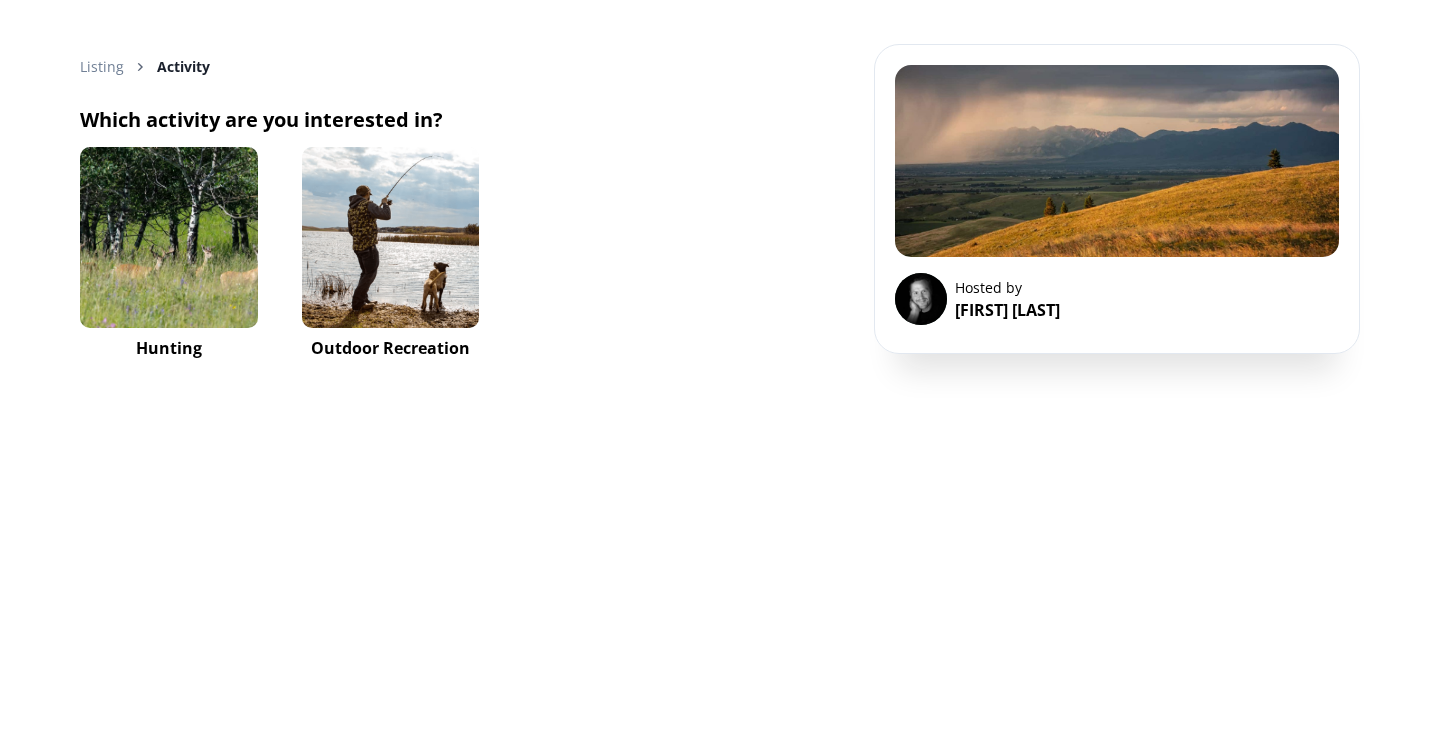 click on "Which activity are you interested in? Hunting Outdoor Recreation" at bounding box center [413, 236] 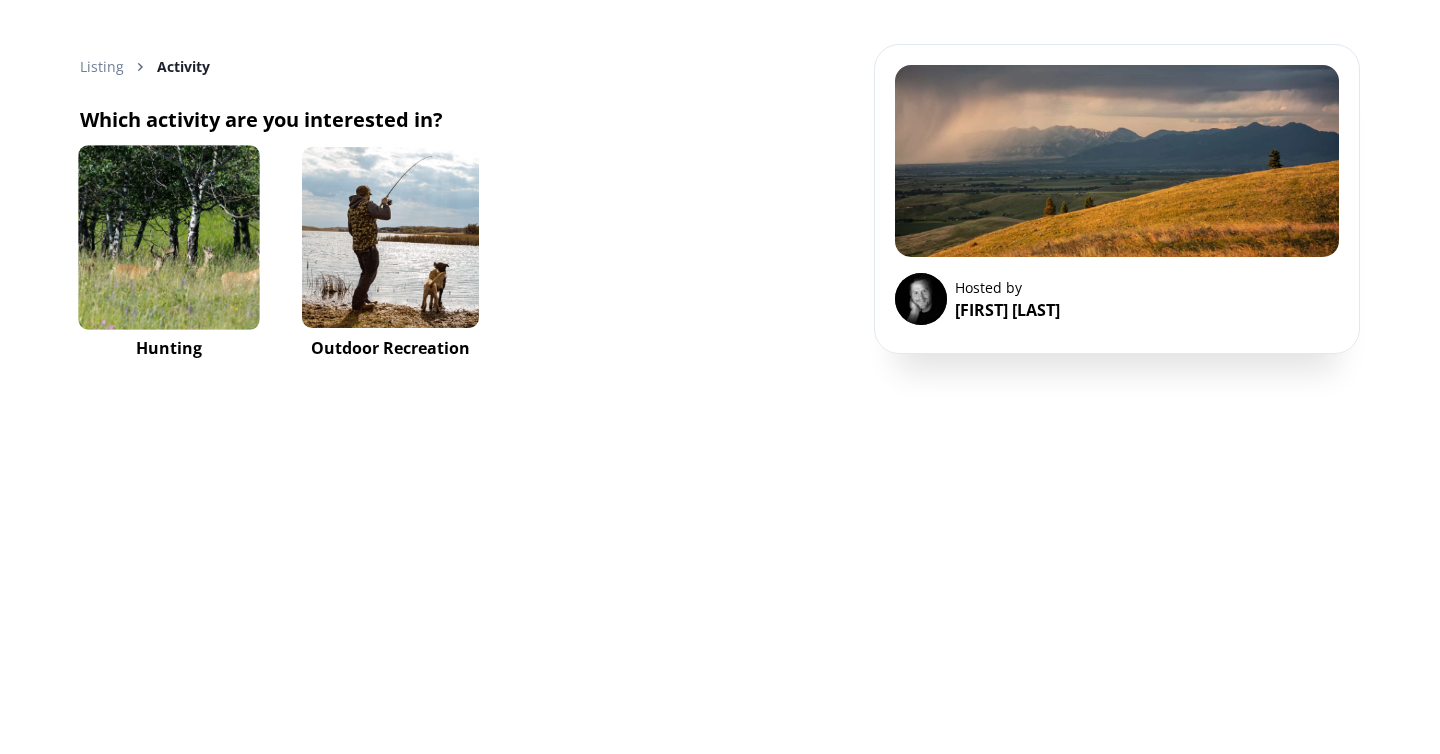 click at bounding box center [168, 237] 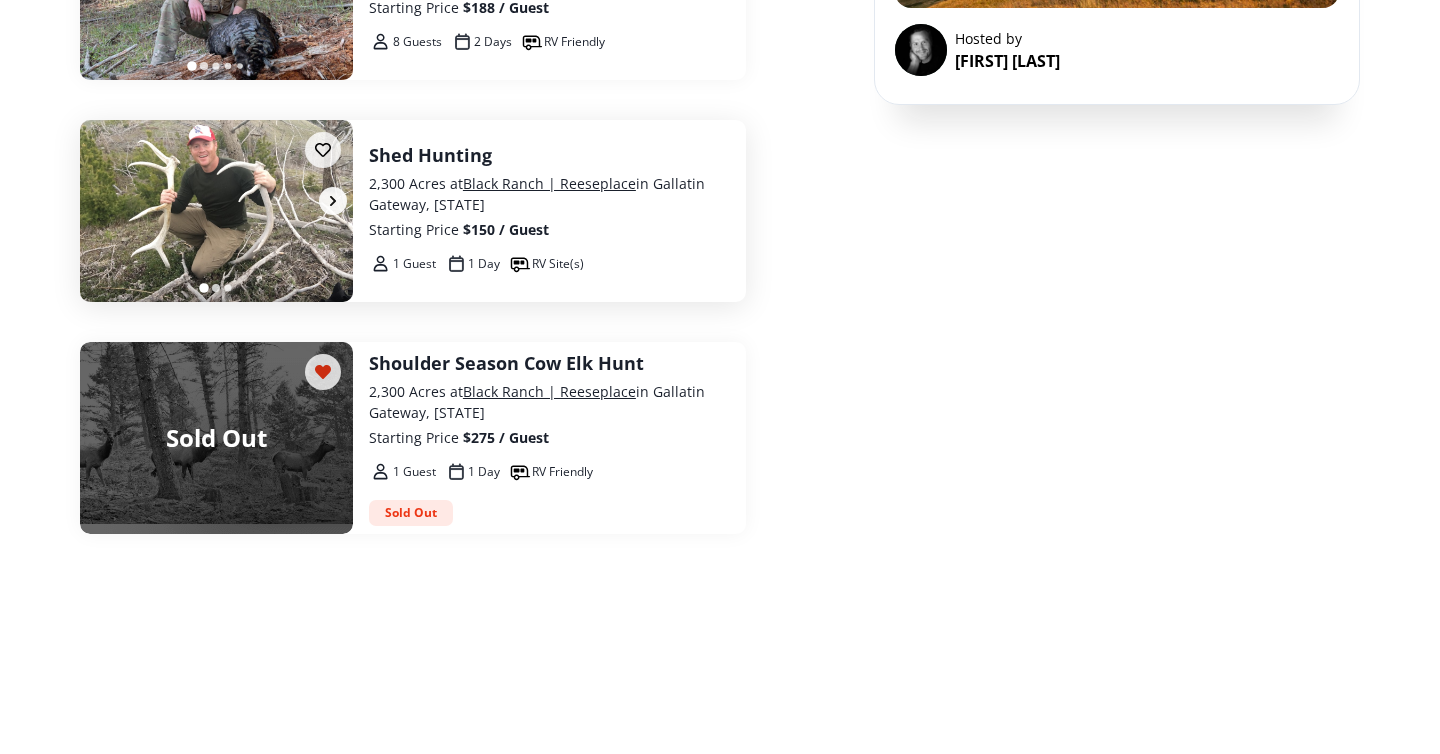 scroll, scrollTop: 0, scrollLeft: 0, axis: both 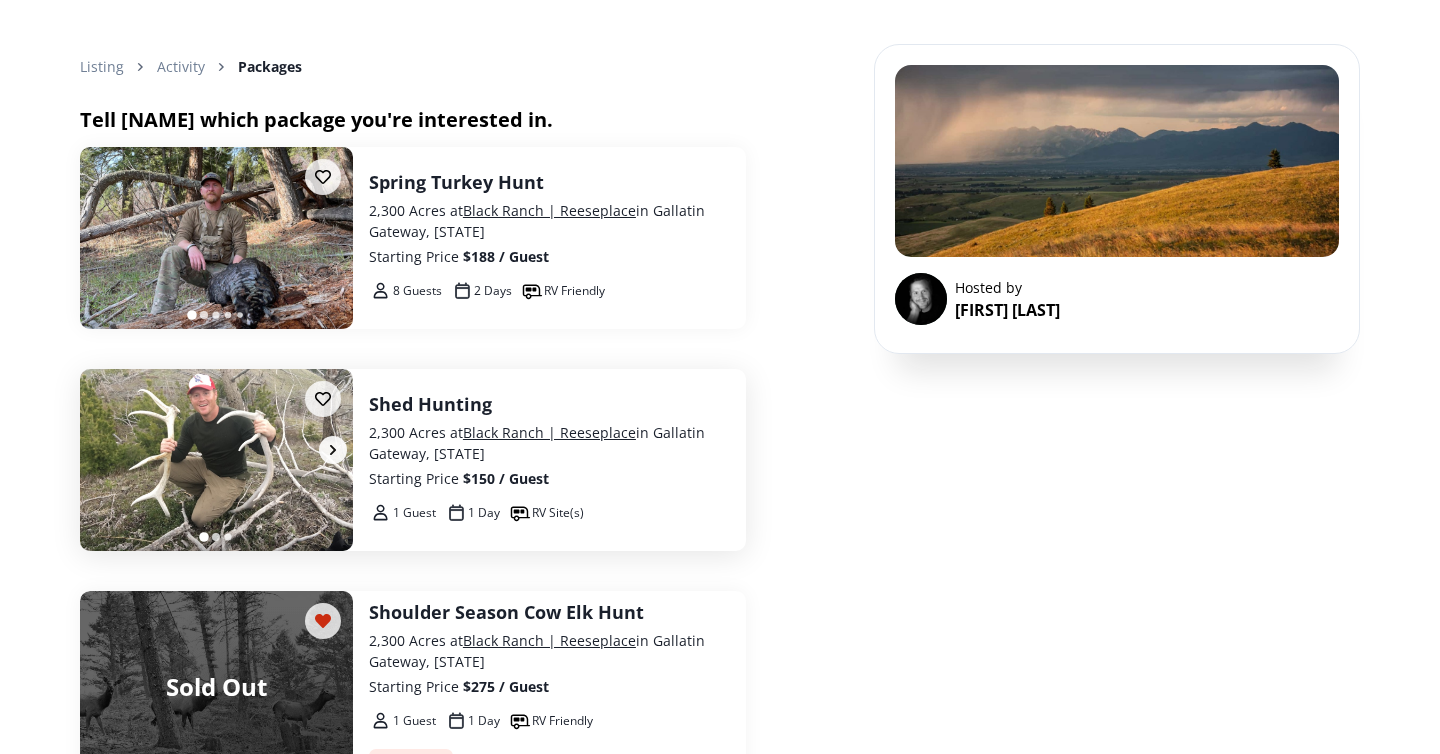 click at bounding box center (216, 460) 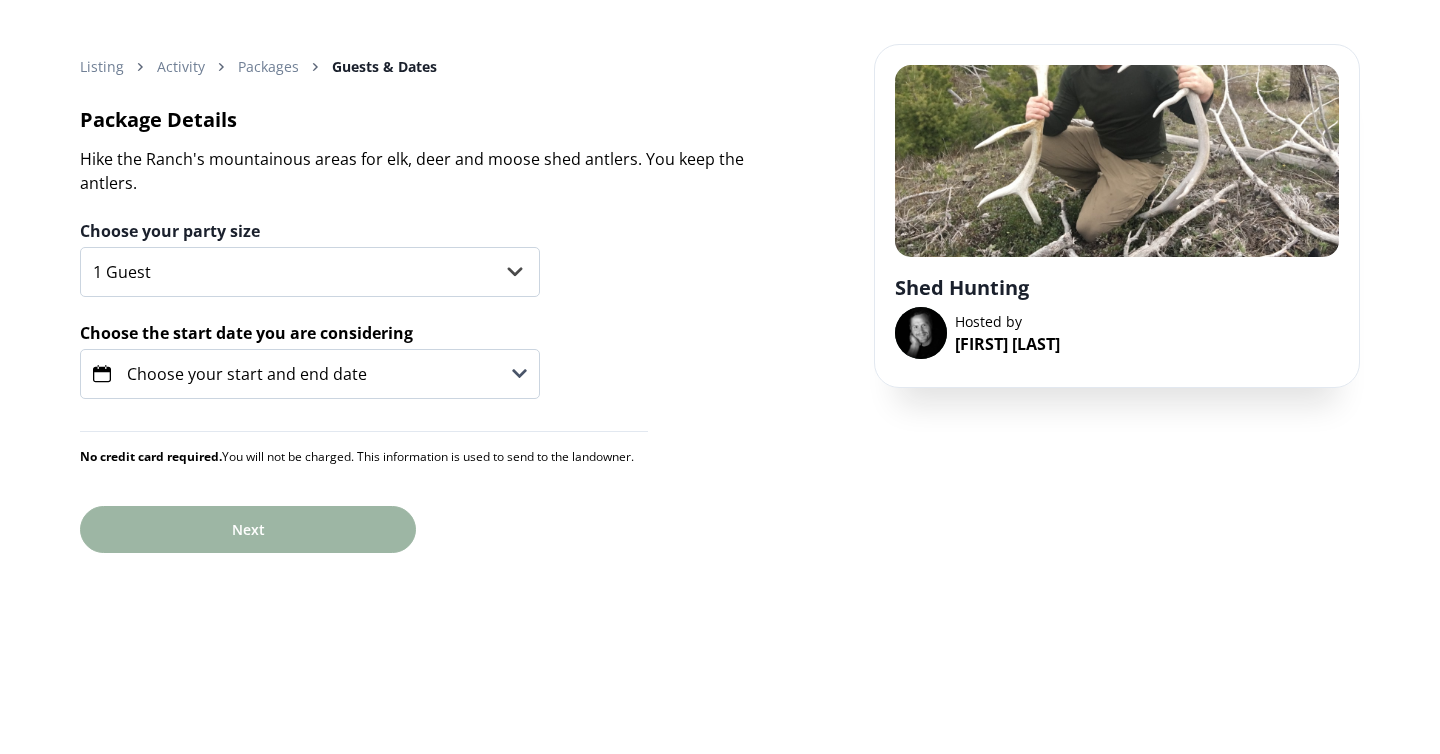 click on "Choose your start and end date" at bounding box center [247, 374] 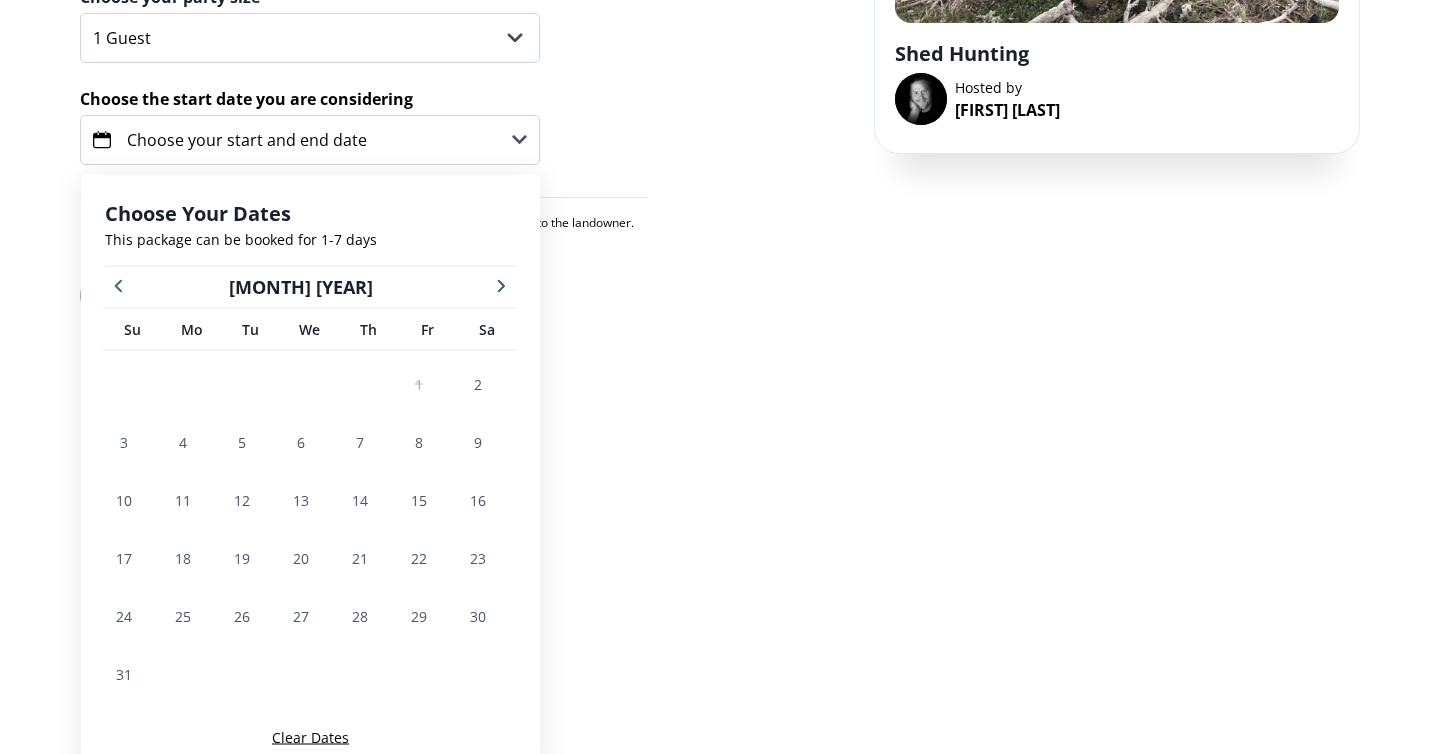 scroll, scrollTop: 247, scrollLeft: 0, axis: vertical 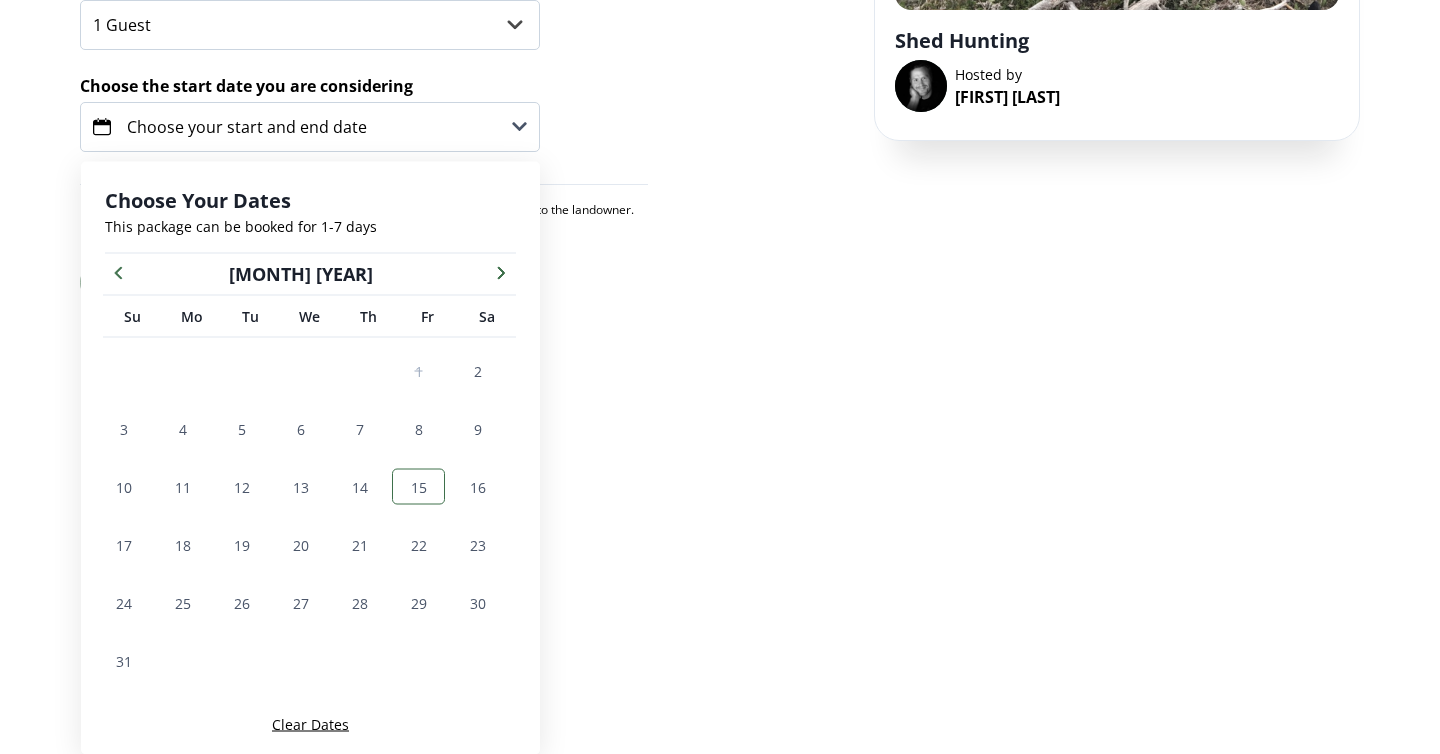 click on "15" at bounding box center [419, 486] 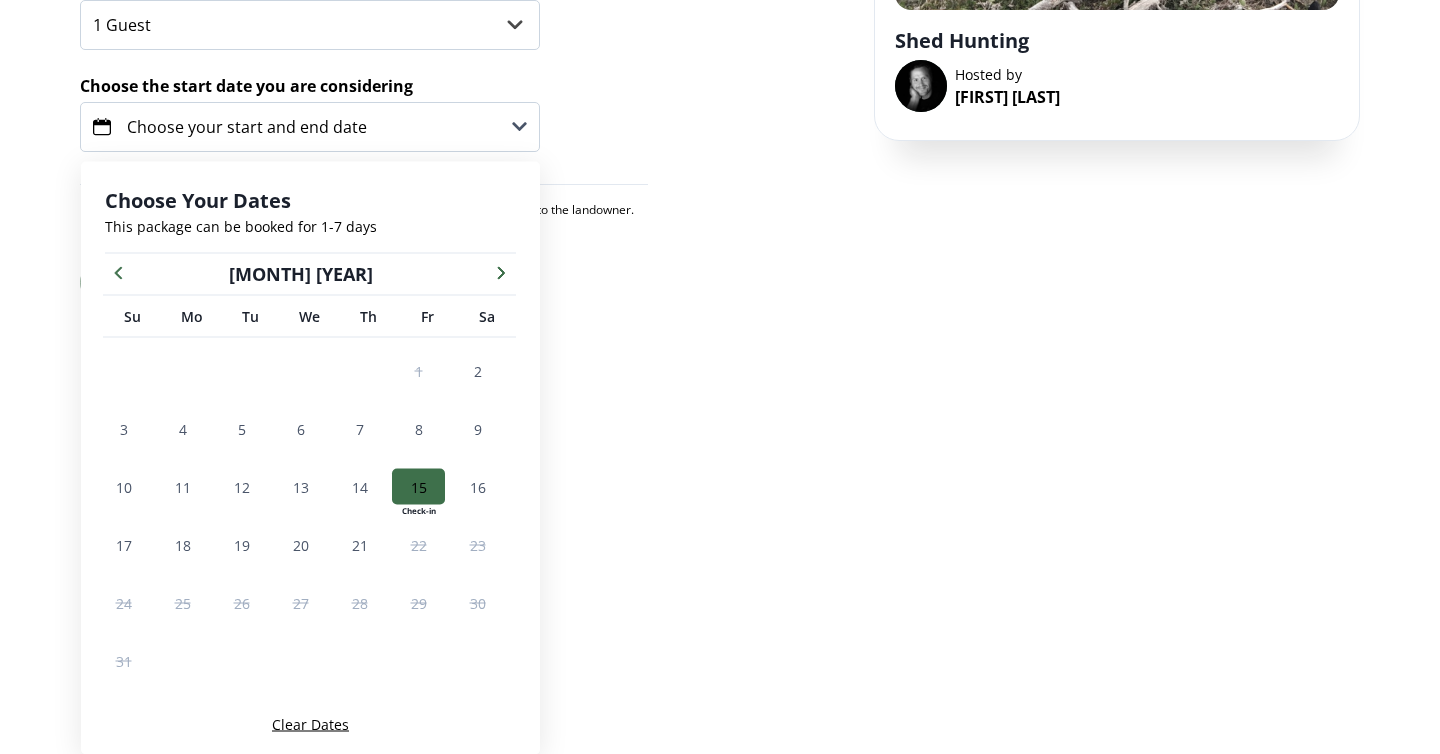 click on "15" at bounding box center [419, 486] 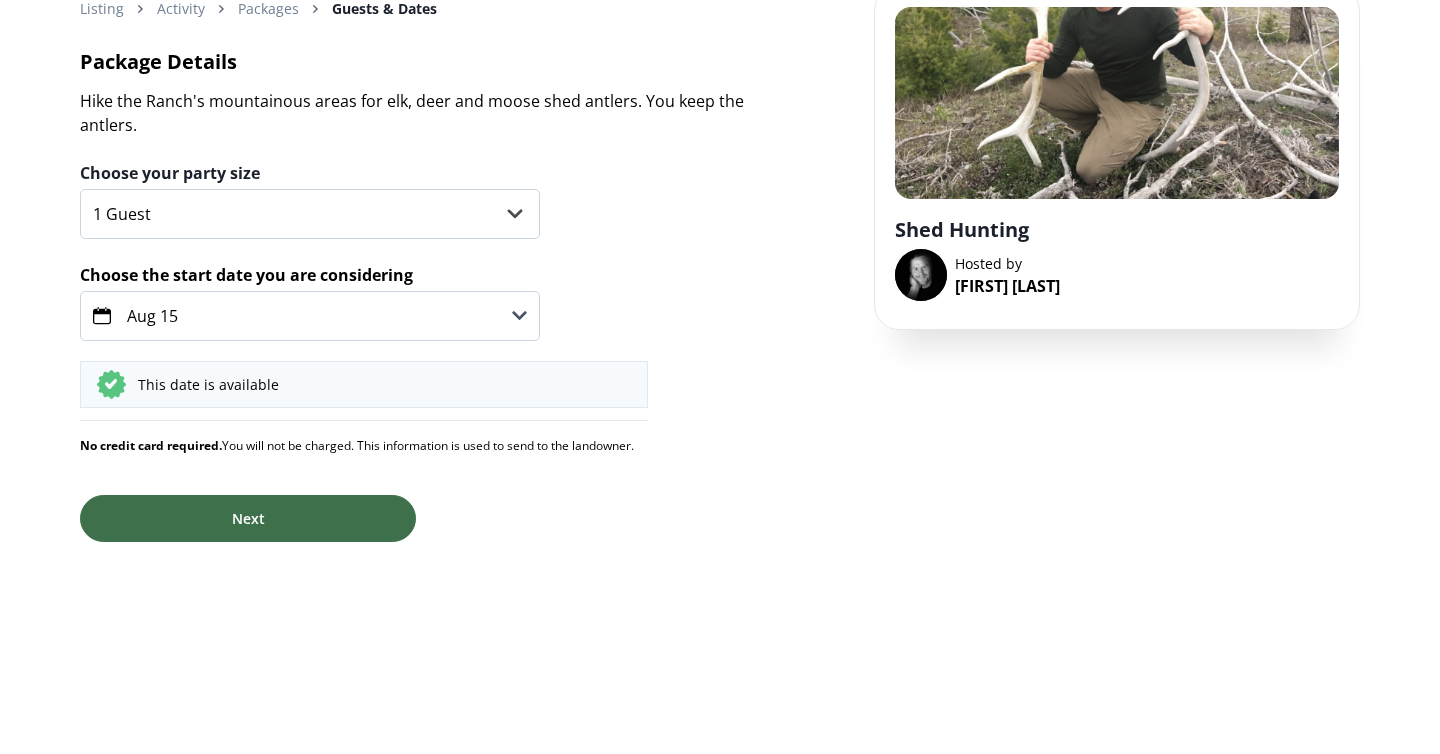 scroll, scrollTop: 58, scrollLeft: 0, axis: vertical 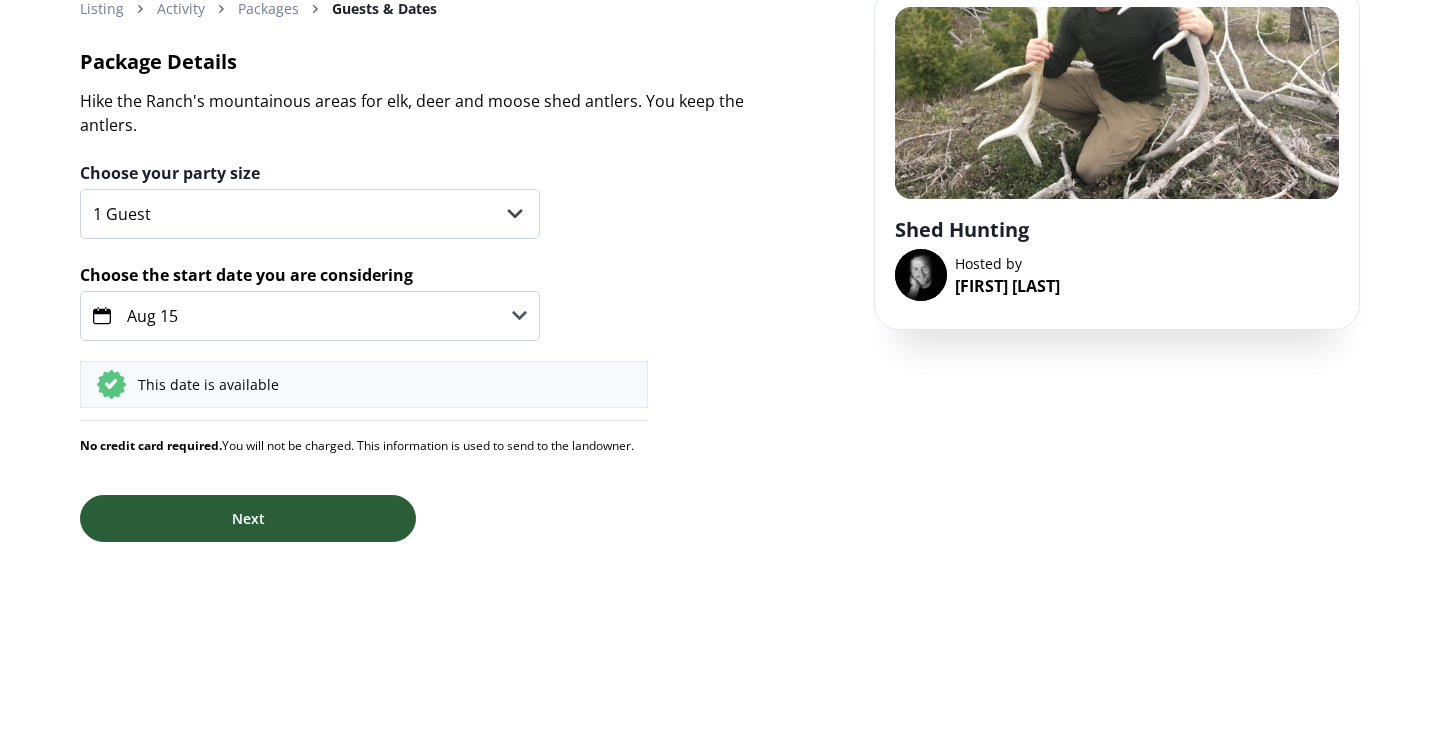 click on "Next" at bounding box center [248, 518] 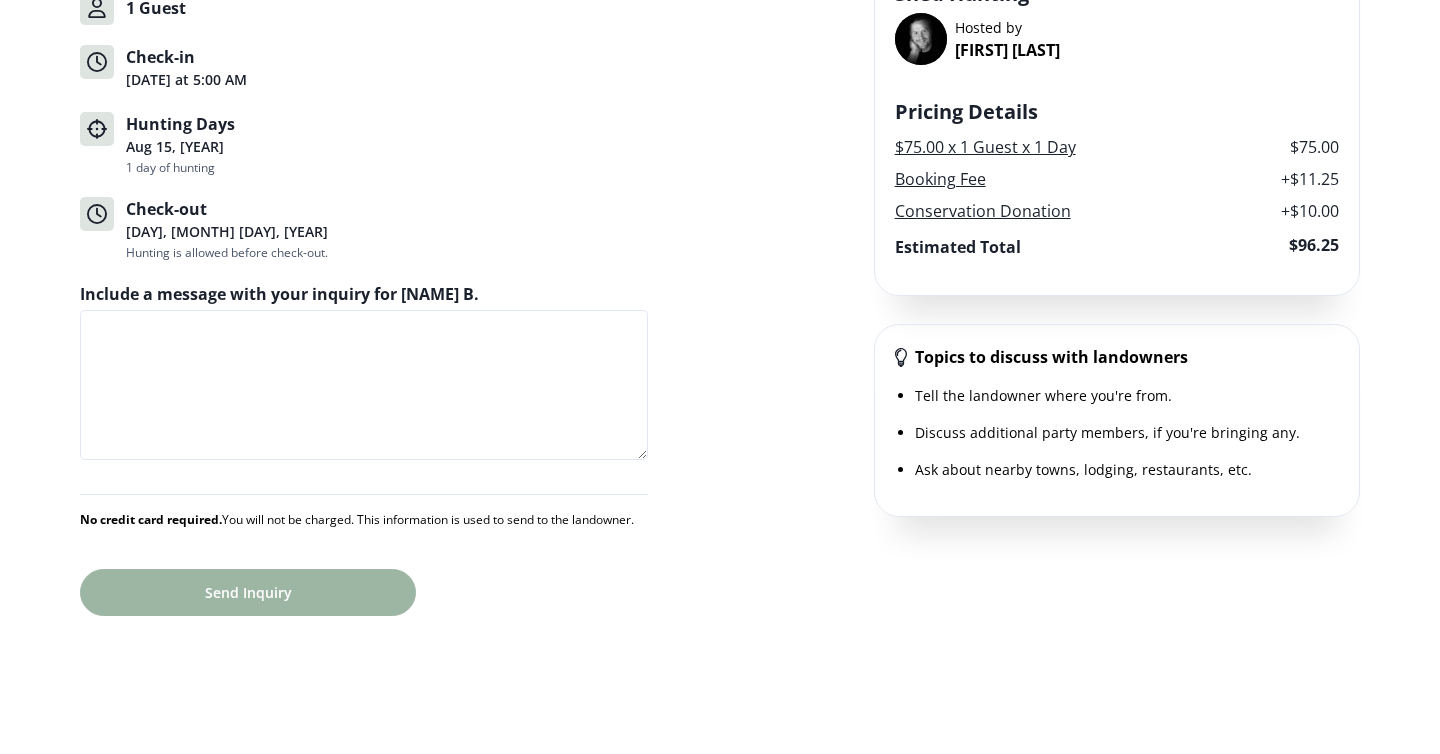 scroll, scrollTop: 362, scrollLeft: 0, axis: vertical 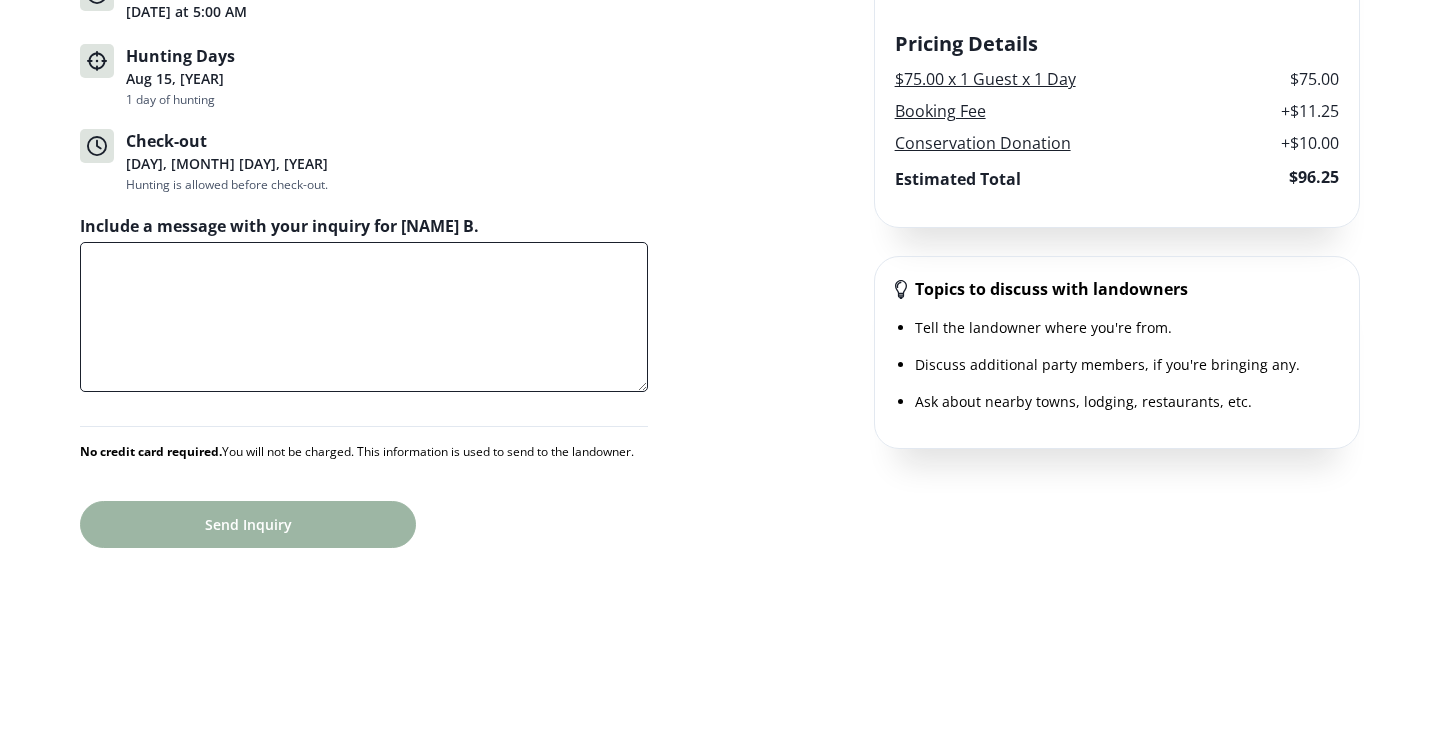click on "Include a message with your inquiry for [NAME] B." at bounding box center (364, 317) 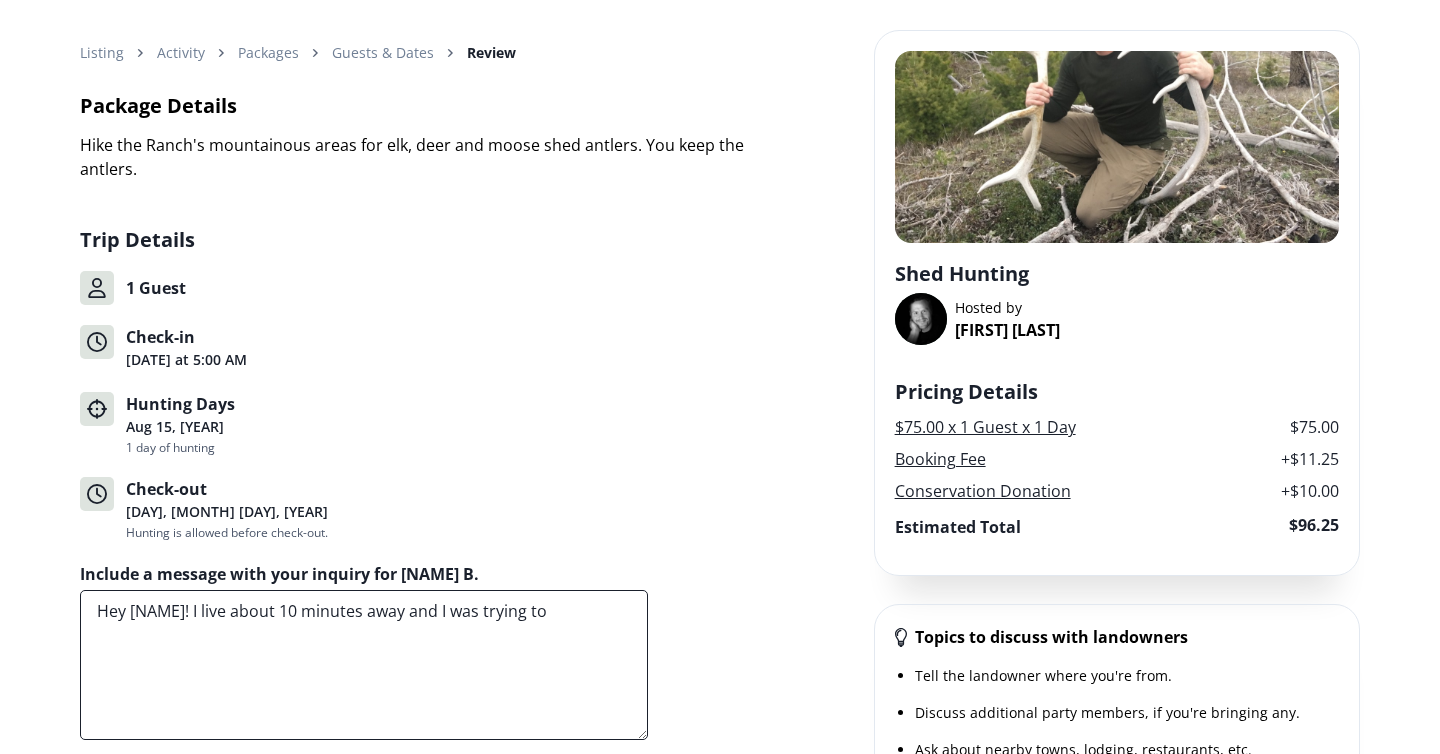 scroll, scrollTop: 0, scrollLeft: 0, axis: both 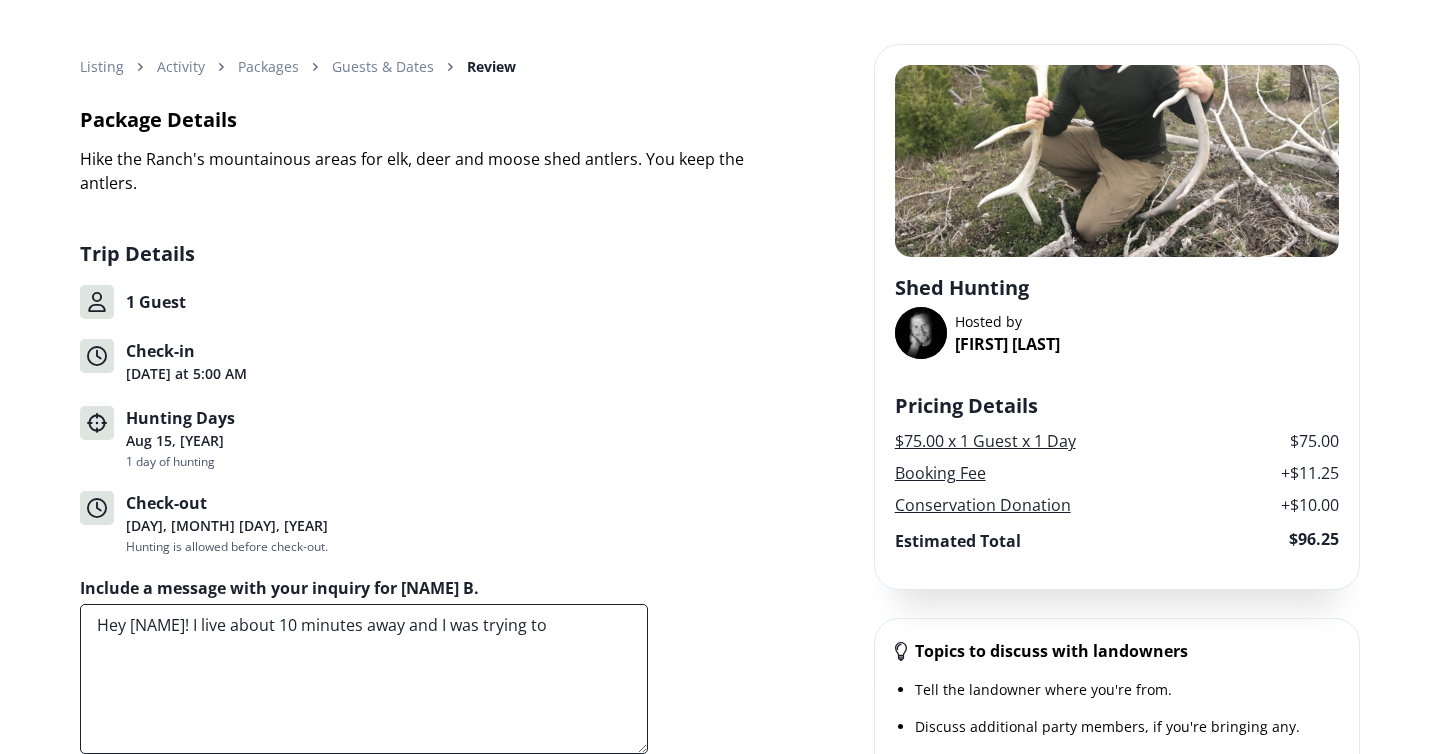 type on "Hey [NAME]! I live about 10 minutes away and I was trying to" 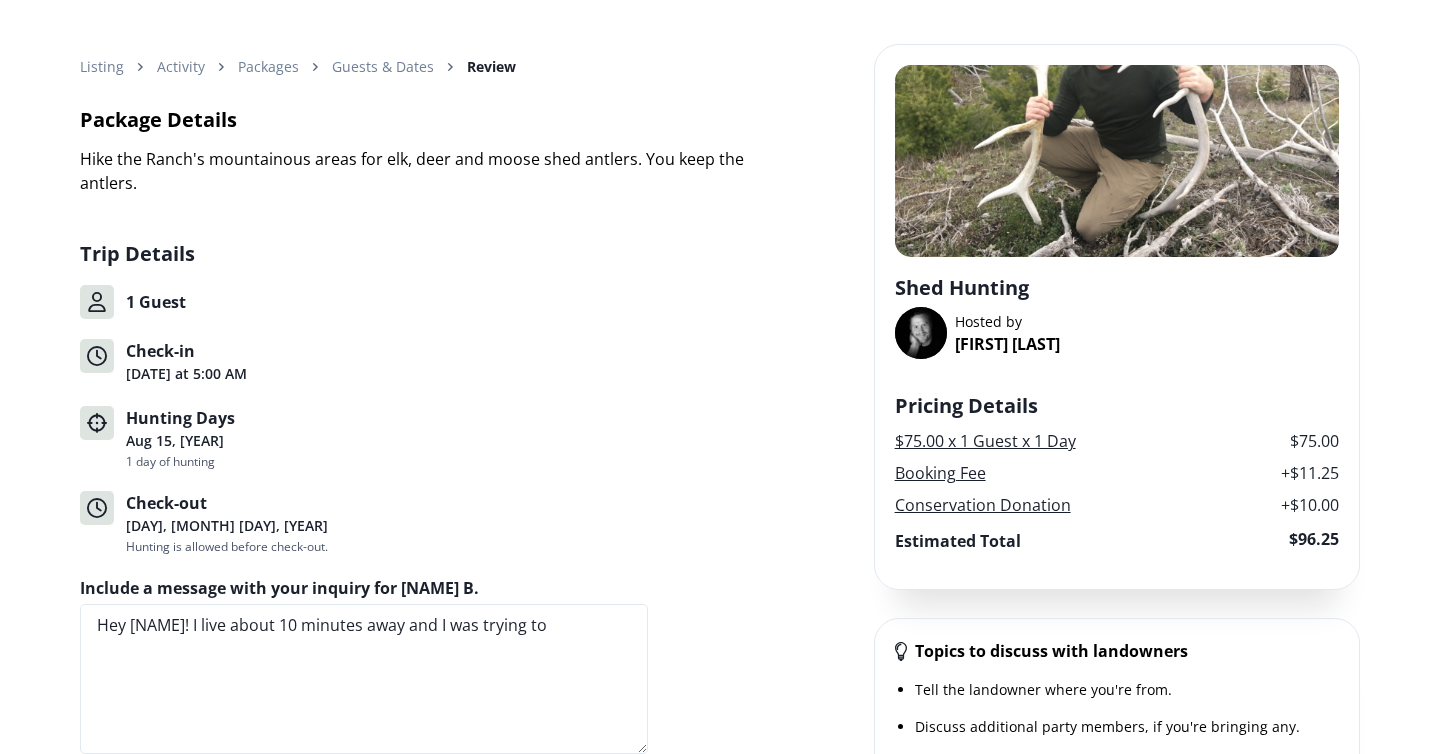 click on "Listing Activity Packages Guests & Dates Review" at bounding box center (413, 74) 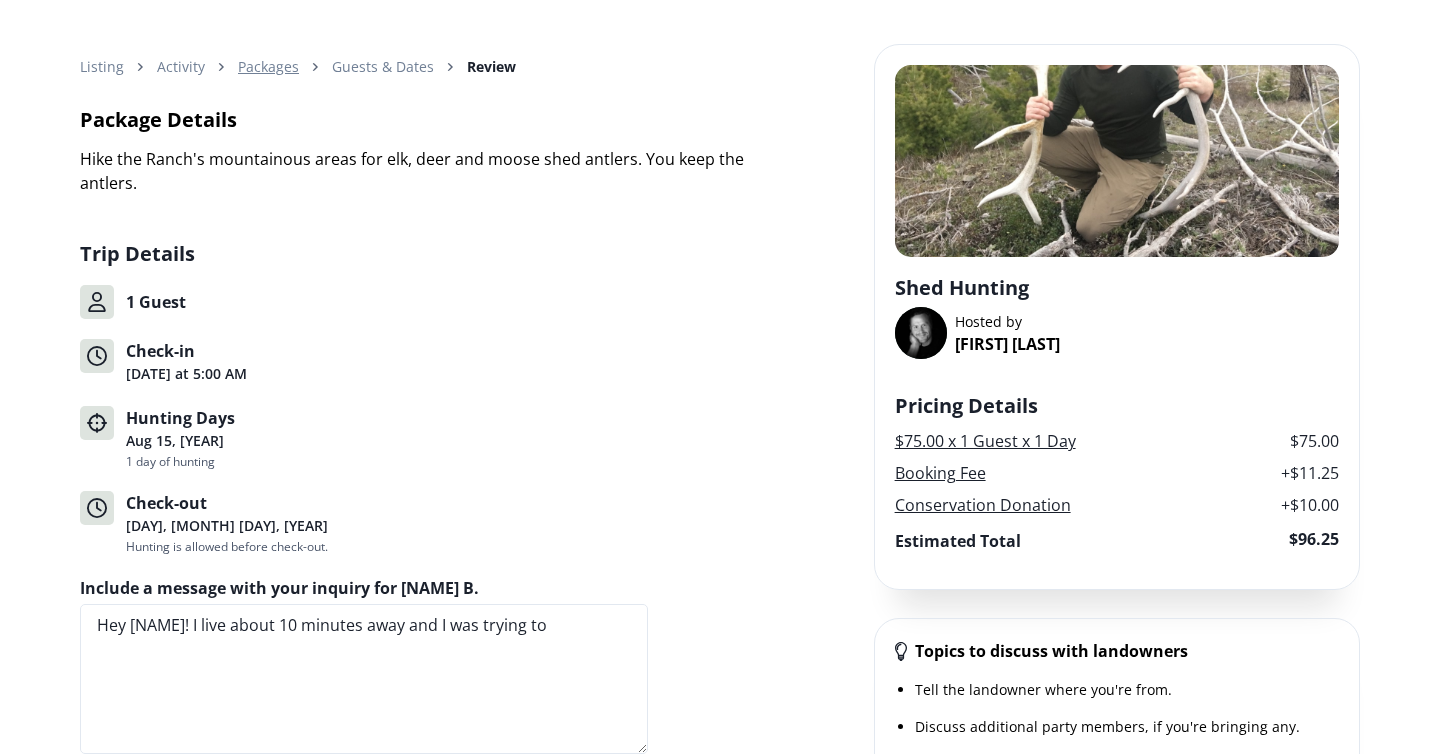 click on "Packages" at bounding box center (268, 66) 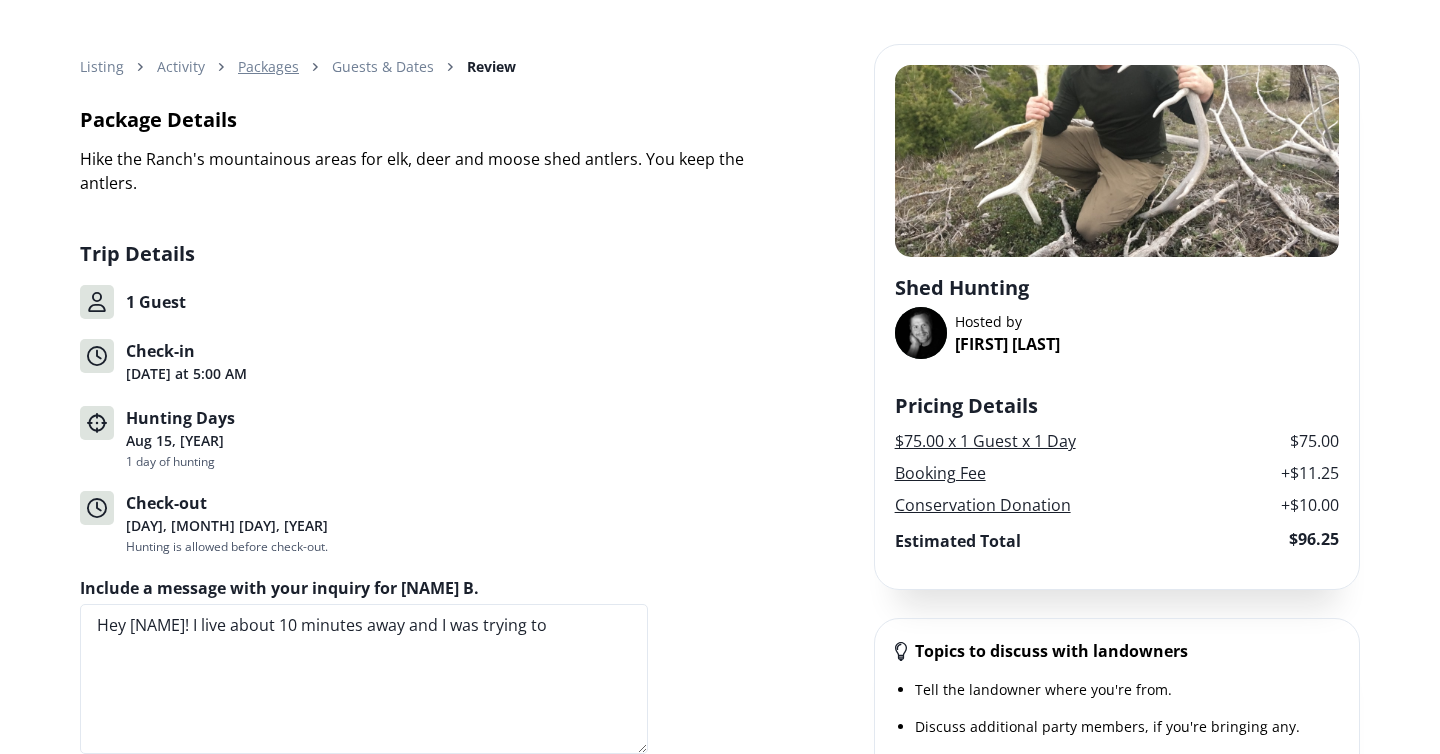 click on "Packages" at bounding box center [268, 66] 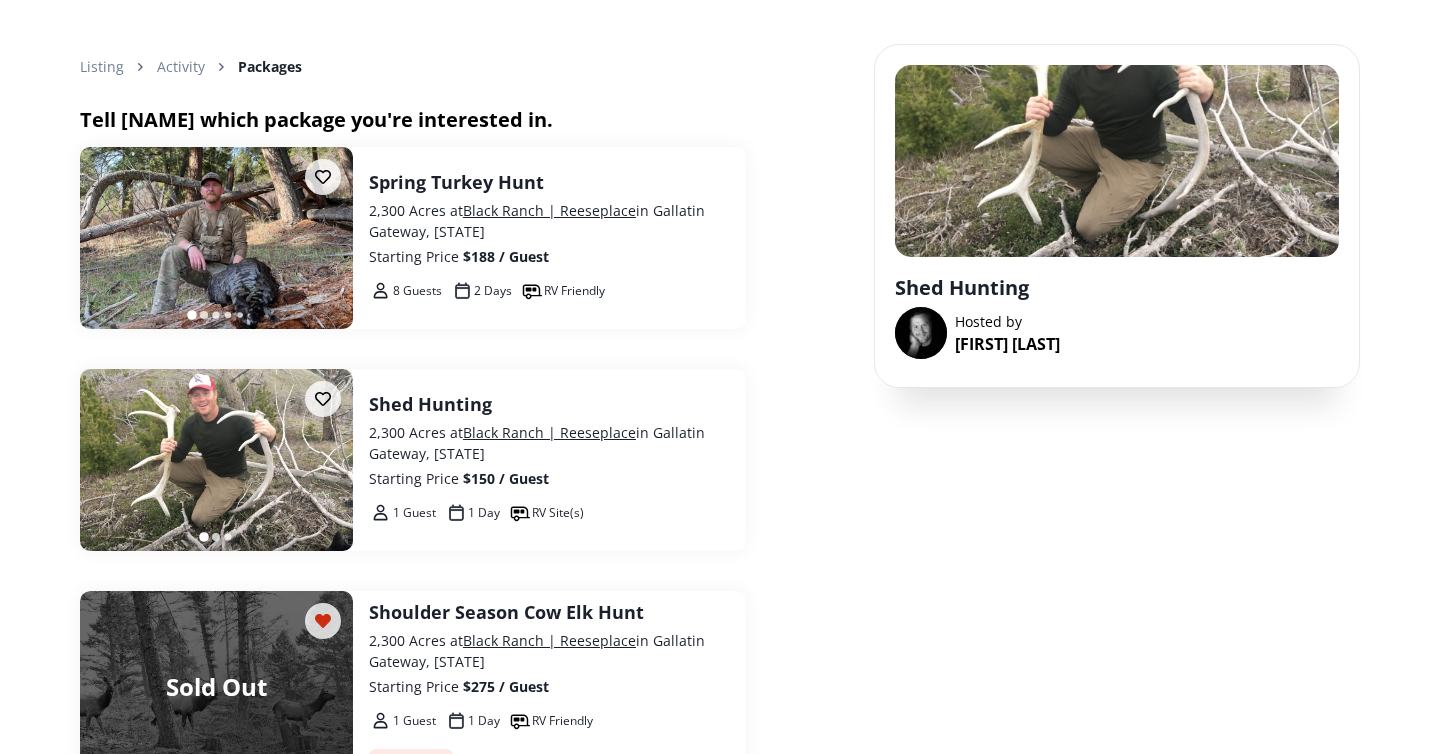 click on "Listing Activity Packages" at bounding box center [413, 74] 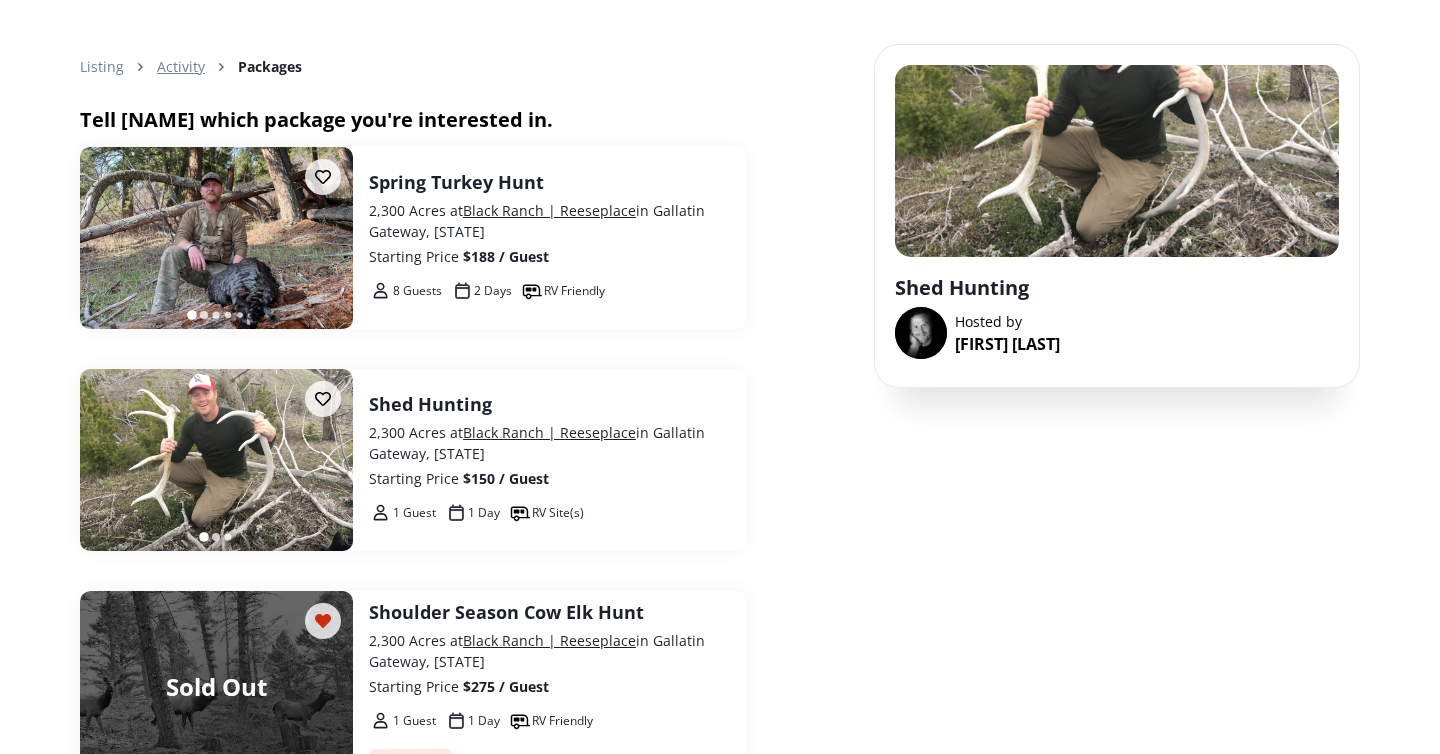 click on "Activity" at bounding box center [181, 66] 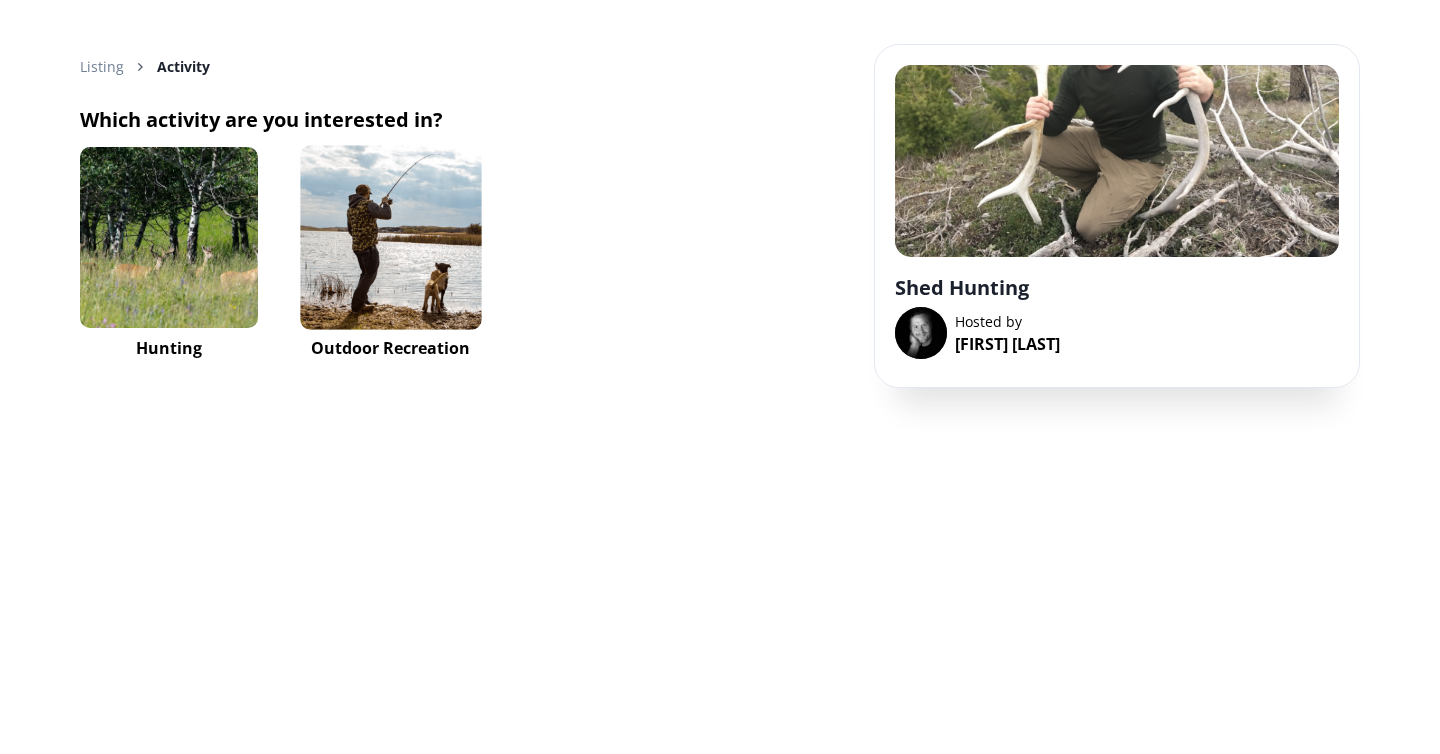 click at bounding box center [390, 237] 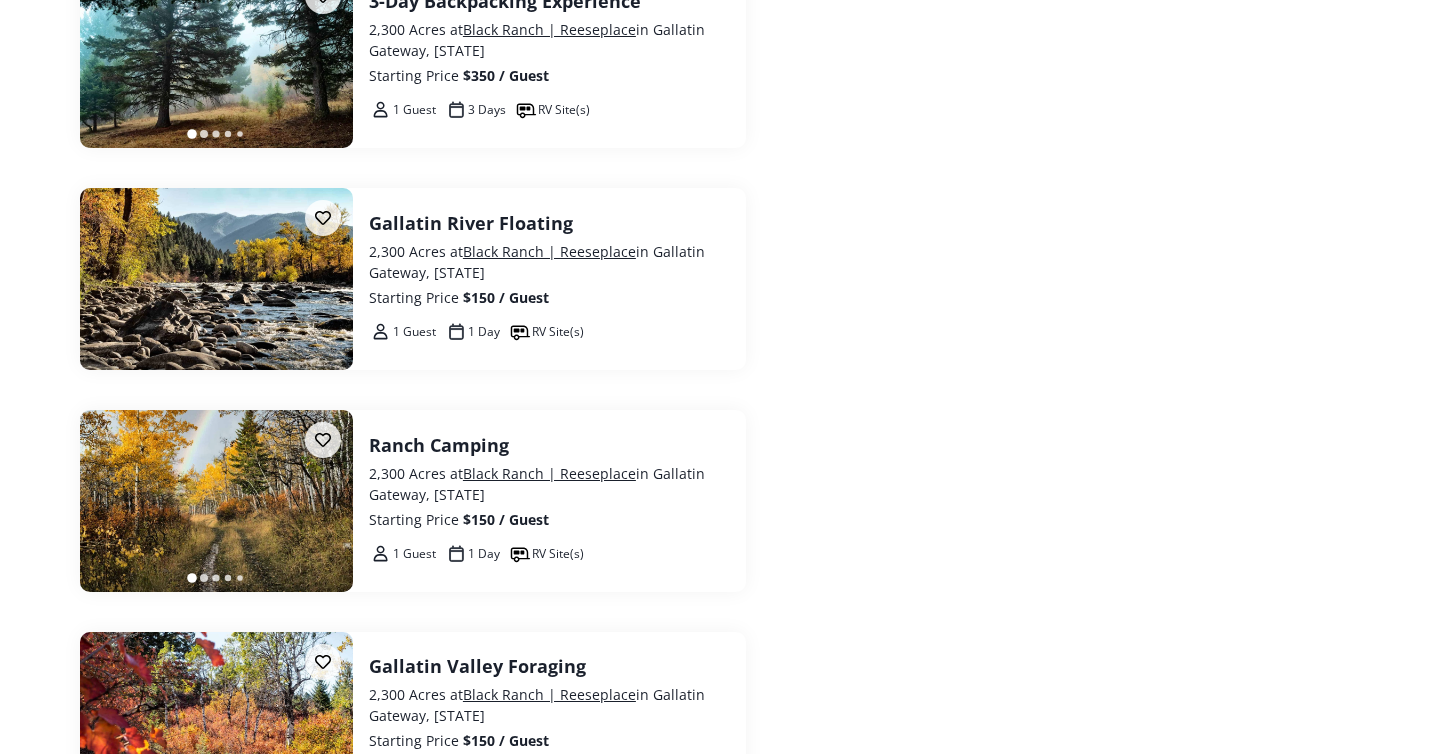 scroll, scrollTop: 877, scrollLeft: 0, axis: vertical 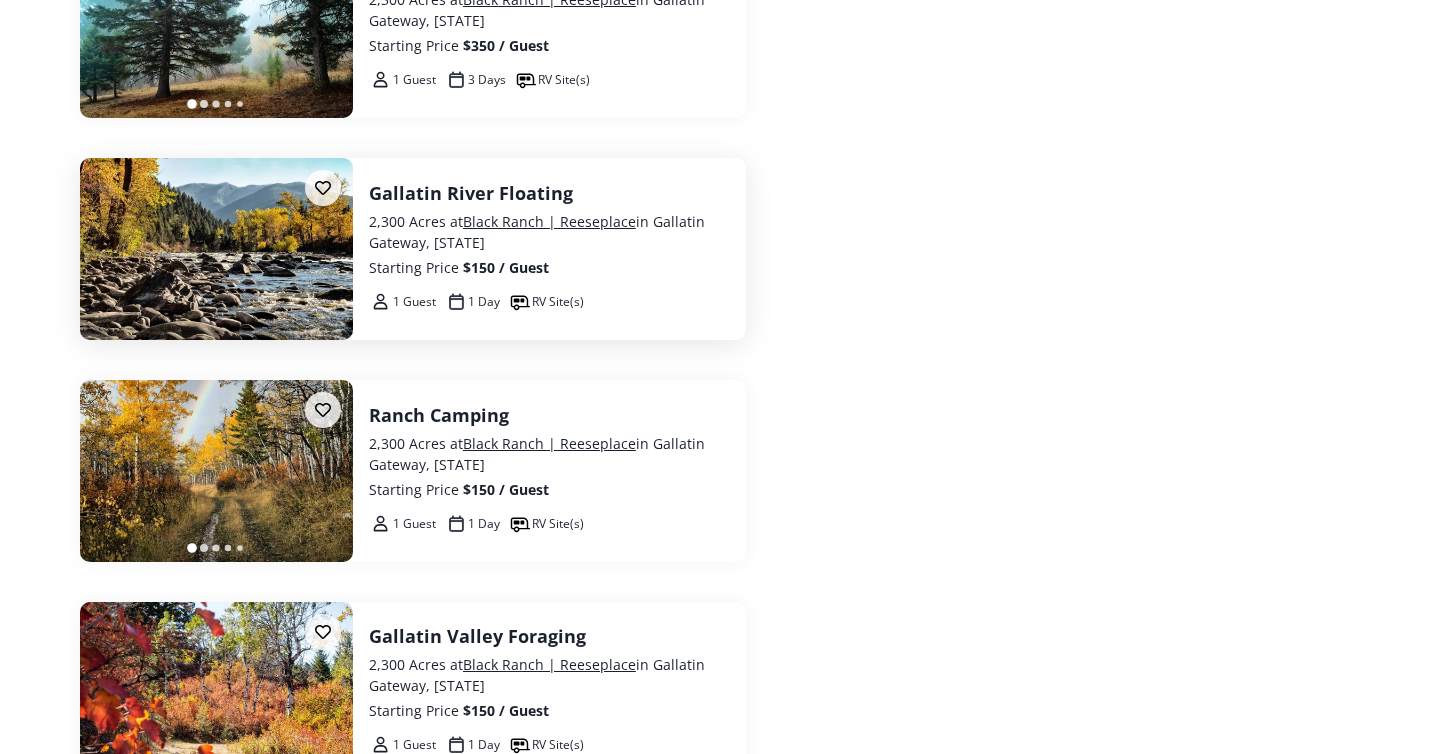 click at bounding box center (216, 249) 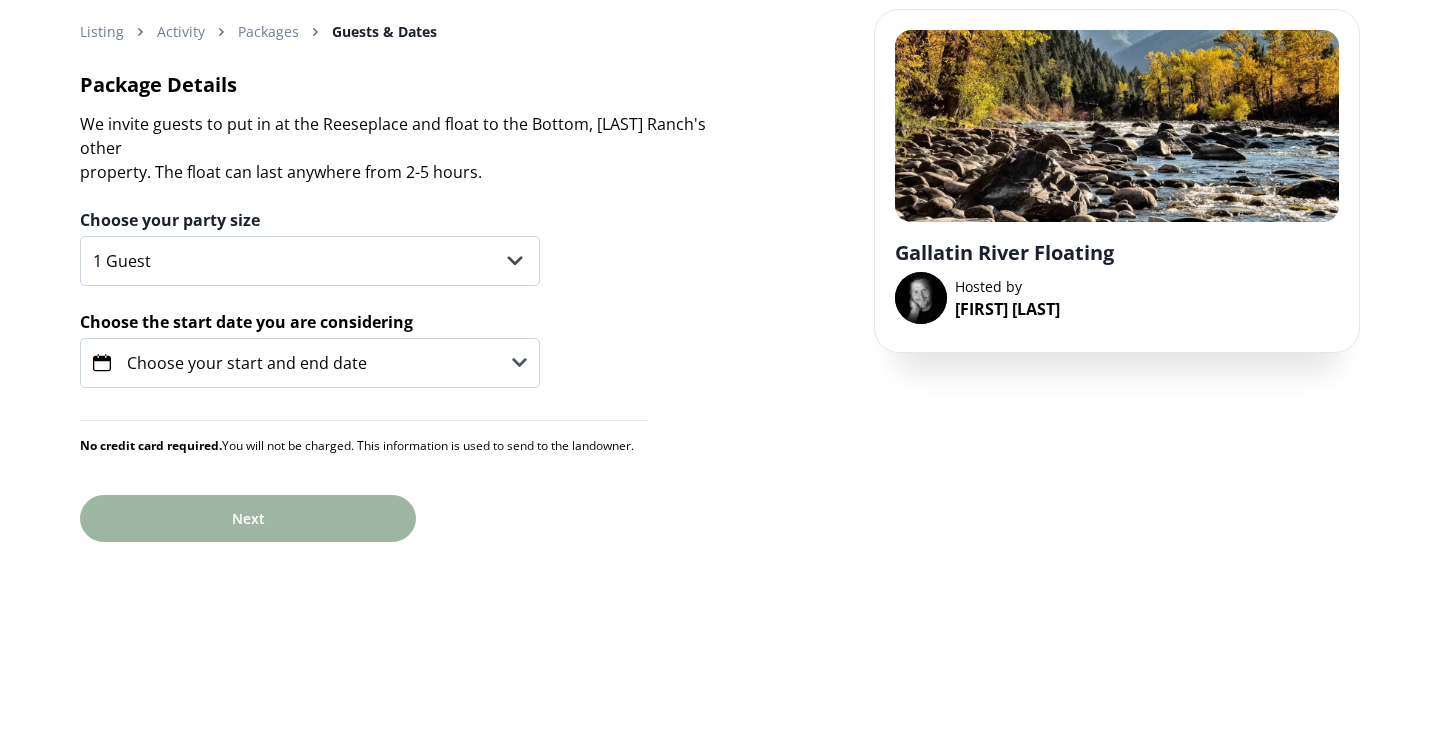 scroll, scrollTop: 0, scrollLeft: 0, axis: both 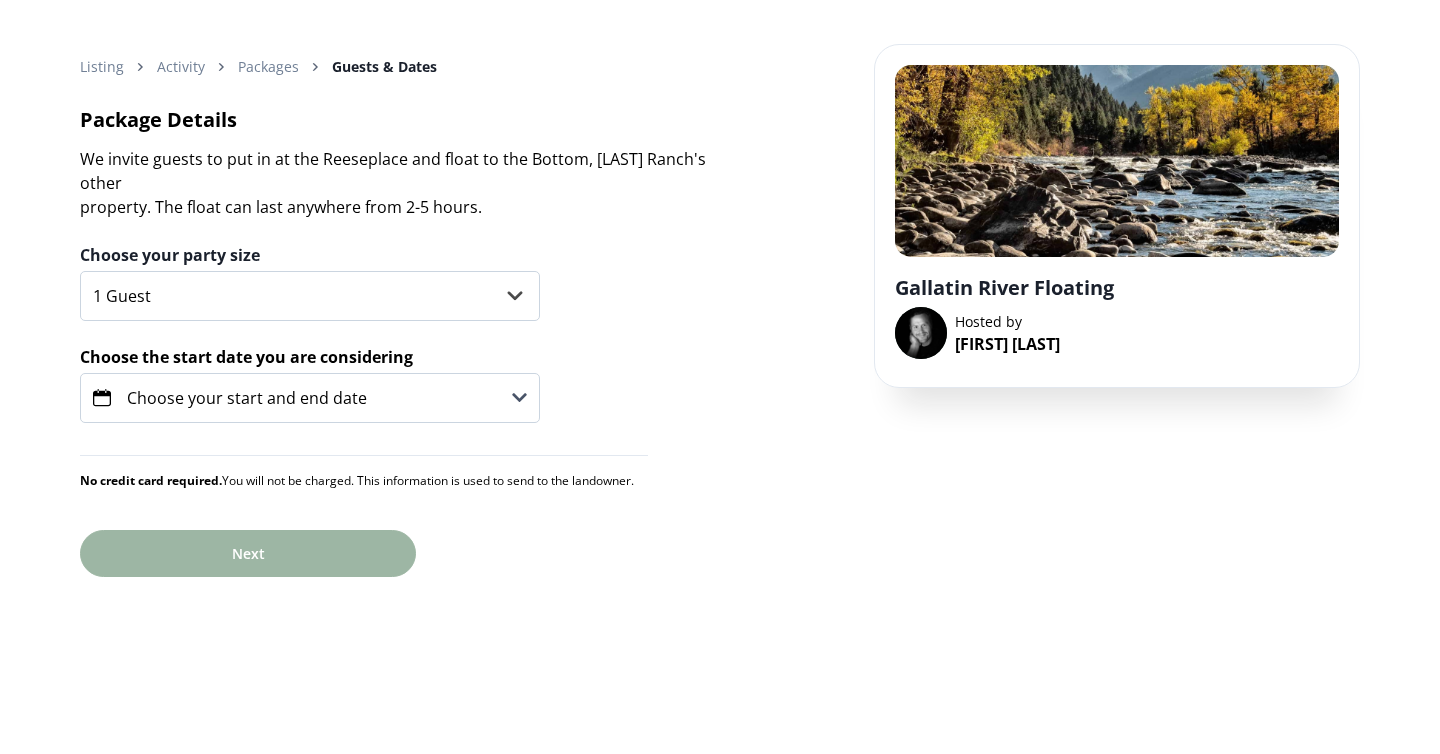 click on "Choose your start and end date" at bounding box center [310, 398] 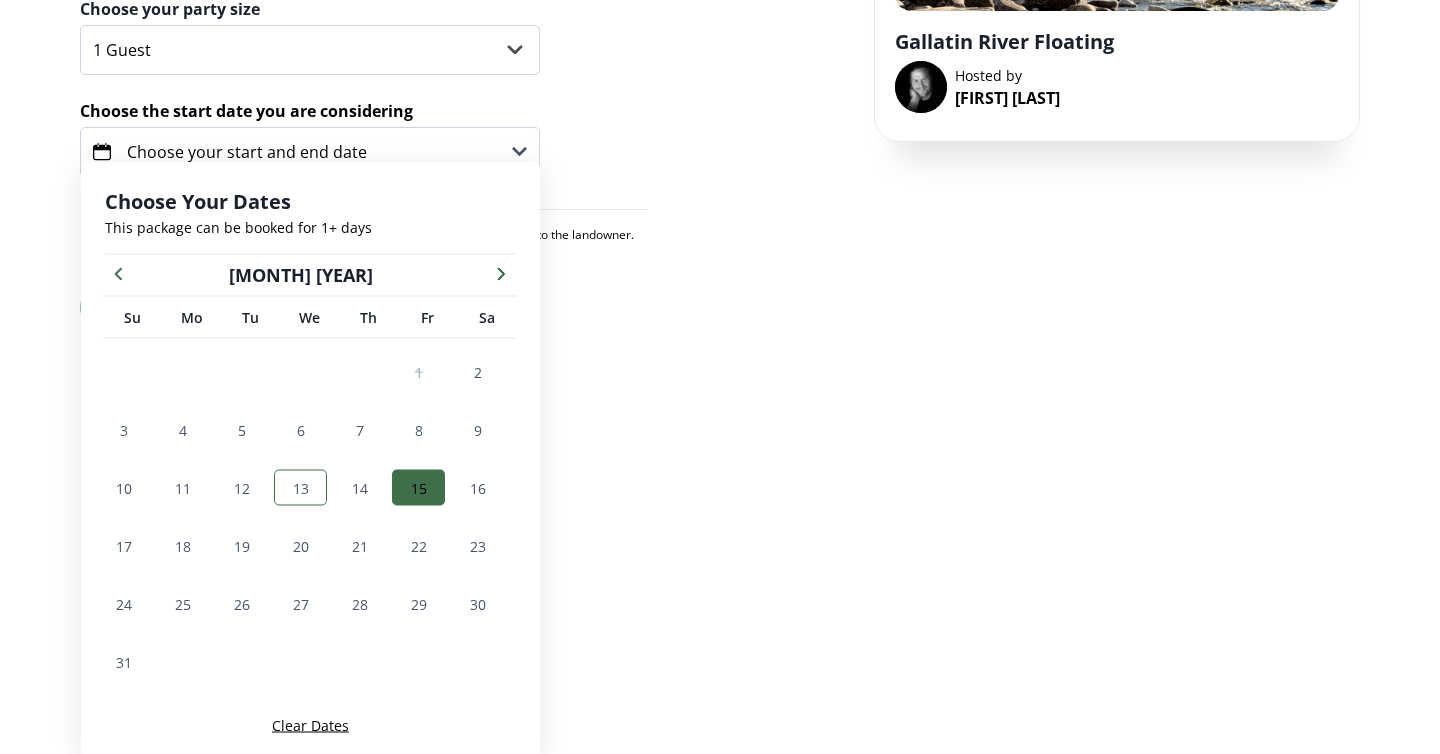 scroll, scrollTop: 247, scrollLeft: 0, axis: vertical 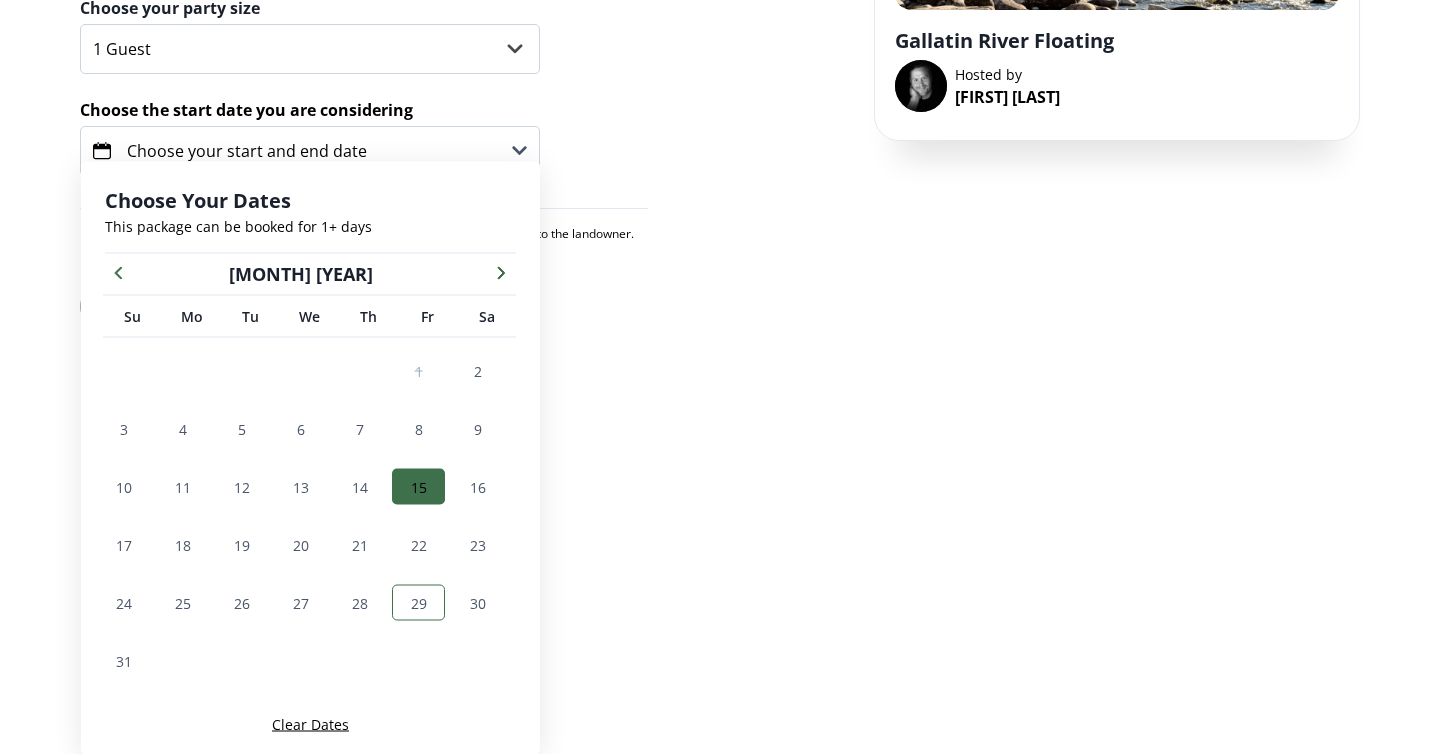 click on "29" at bounding box center [418, 603] 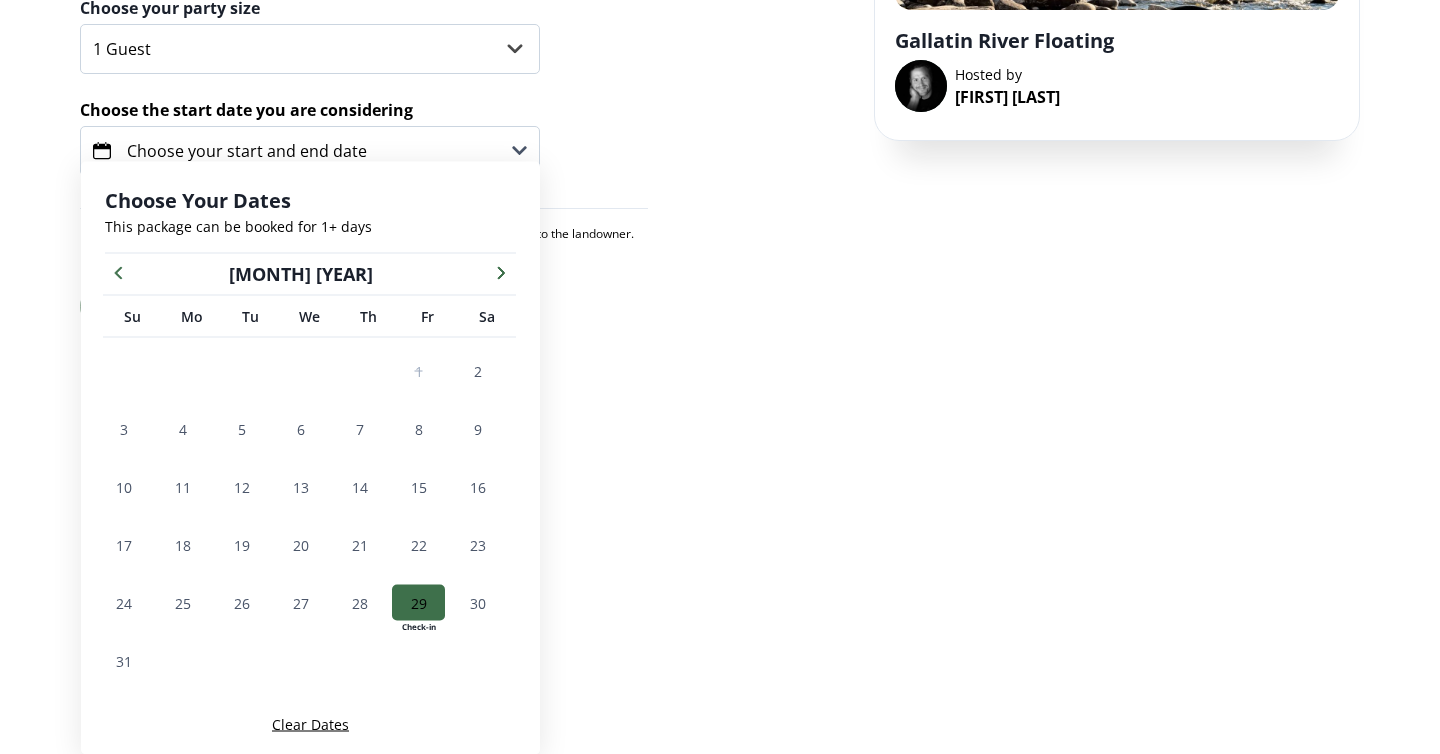 click on "29" at bounding box center [419, 602] 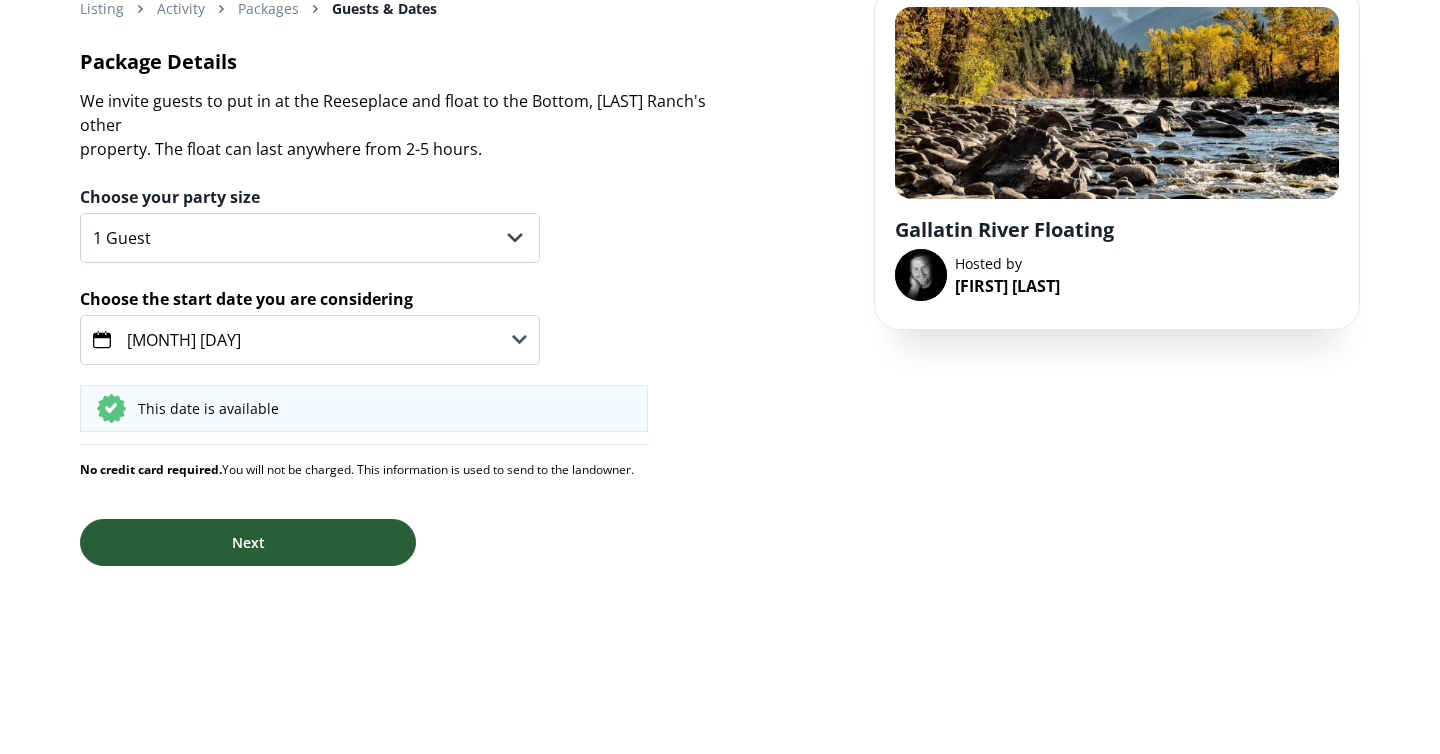 click on "Next" at bounding box center [248, 542] 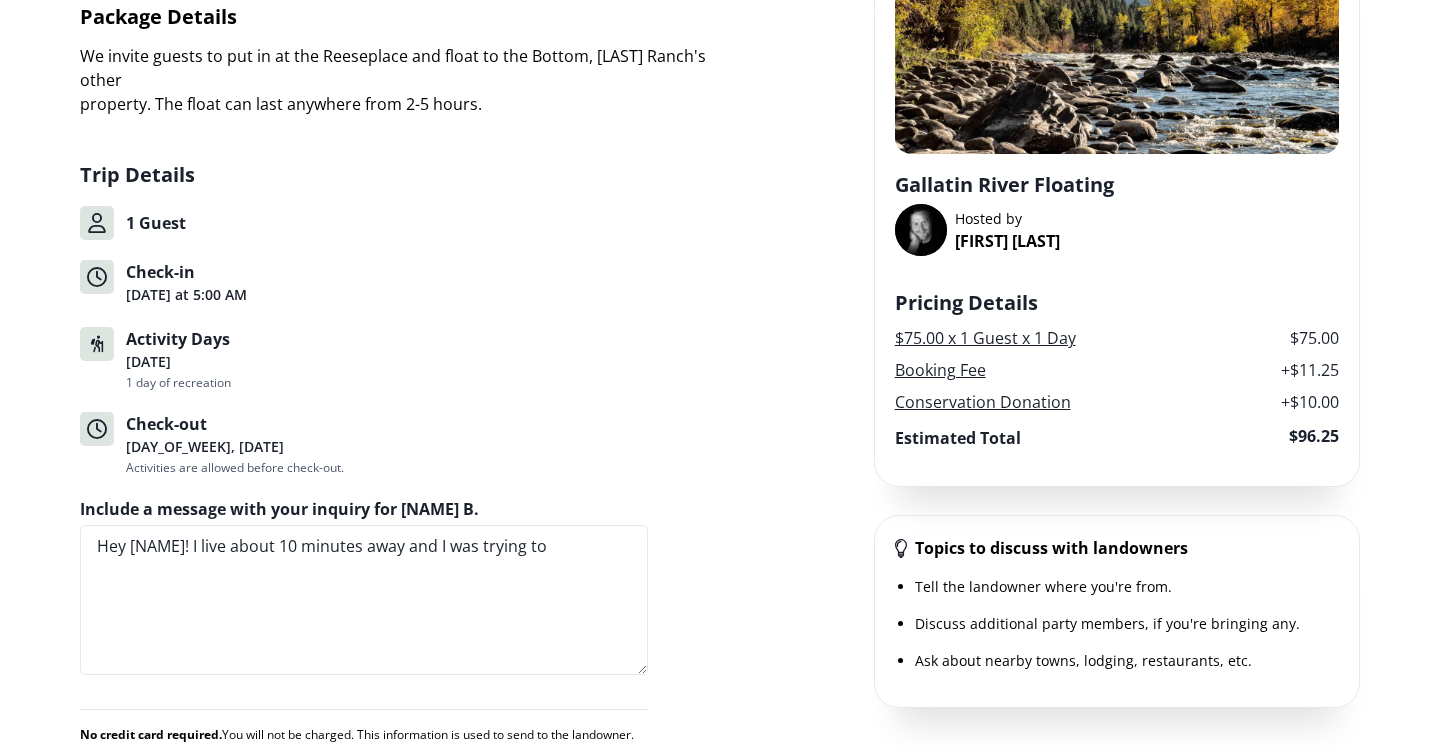 scroll, scrollTop: 185, scrollLeft: 0, axis: vertical 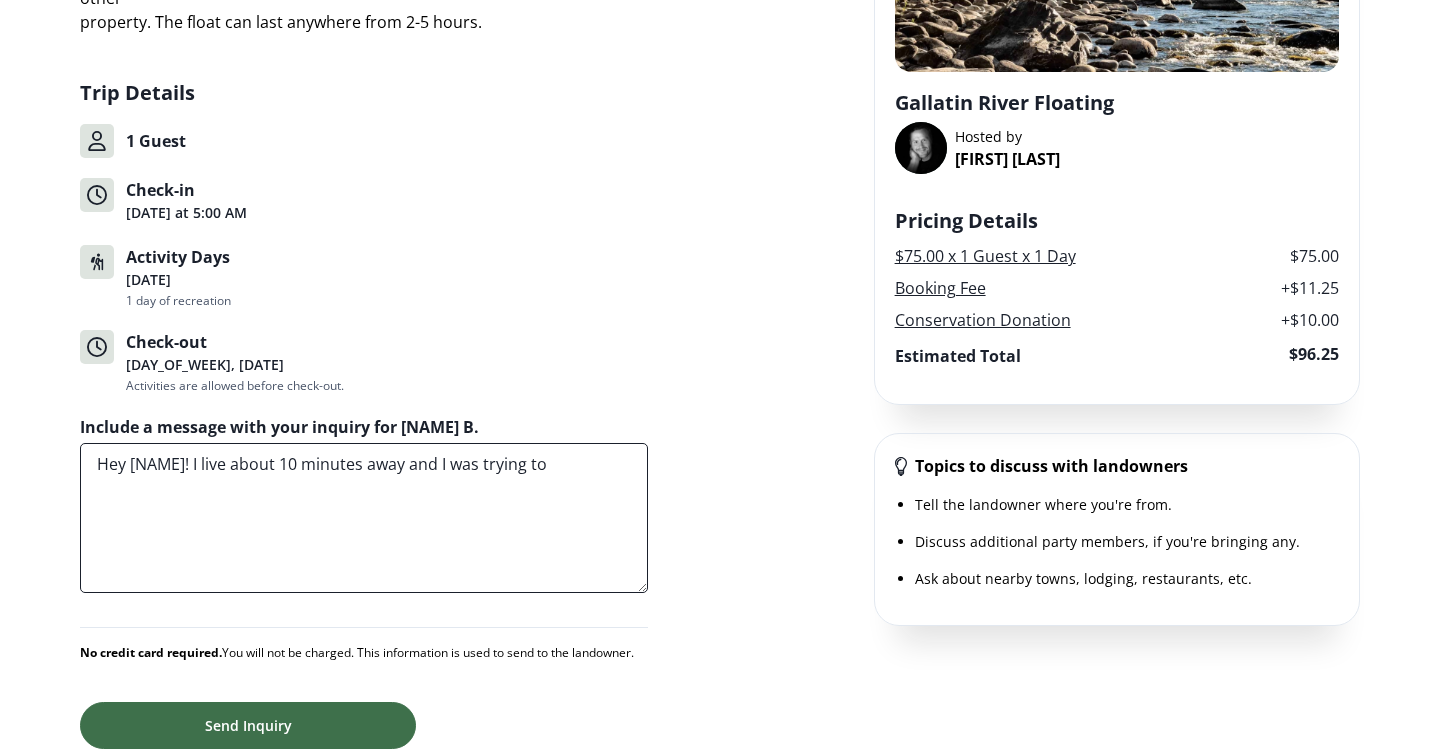 click on "Hey [NAME]! I live about 10 minutes away and I was trying to" at bounding box center (364, 518) 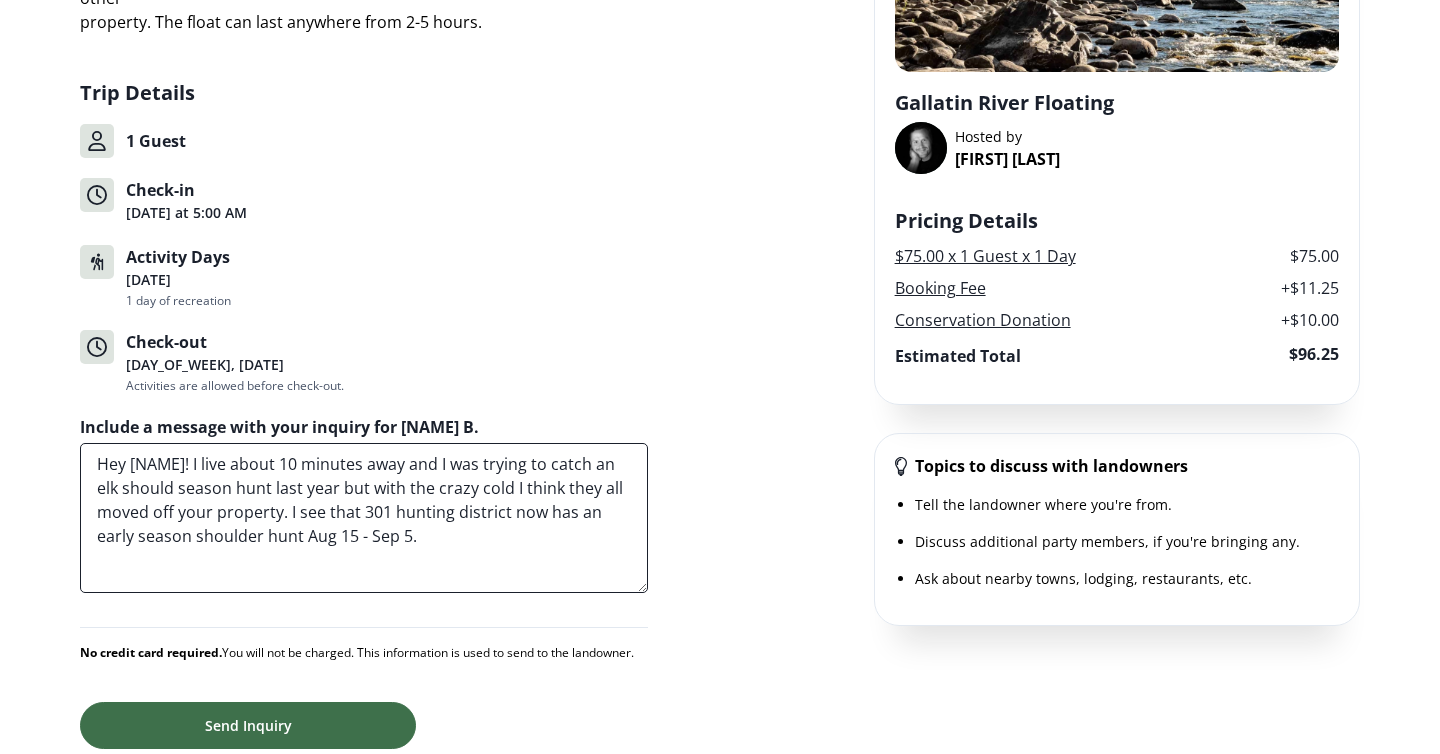 click on "Hey [NAME]! I live about 10 minutes away and I was trying to catch an elk should season hunt last year but with the crazy cold I think they all moved off your property. I see that 301 hunting district now has an early season shoulder hunt Aug 15 - Sep 5." at bounding box center [364, 518] 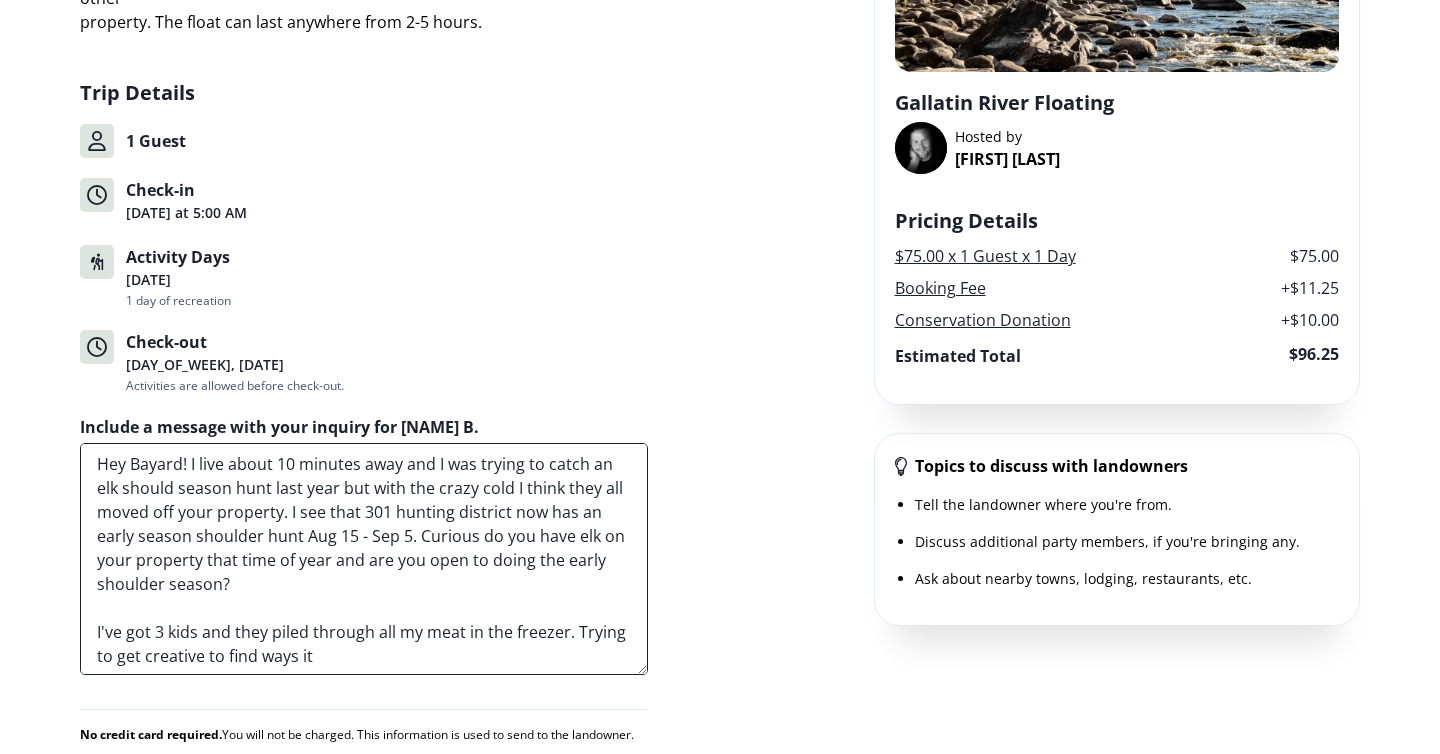 click on "Hey Bayard! I live about 10 minutes away and I was trying to catch an elk should season hunt last year but with the crazy cold I think they all moved off your property. I see that 301 hunting district now has an early season shoulder hunt Aug 15 - Sep 5. Curious do you have elk on your property that time of year and are you open to doing the early shoulder season?
I've got 3 kids and they piled through all my meat in the freezer. Trying to get creative to find ways it" at bounding box center [364, 559] 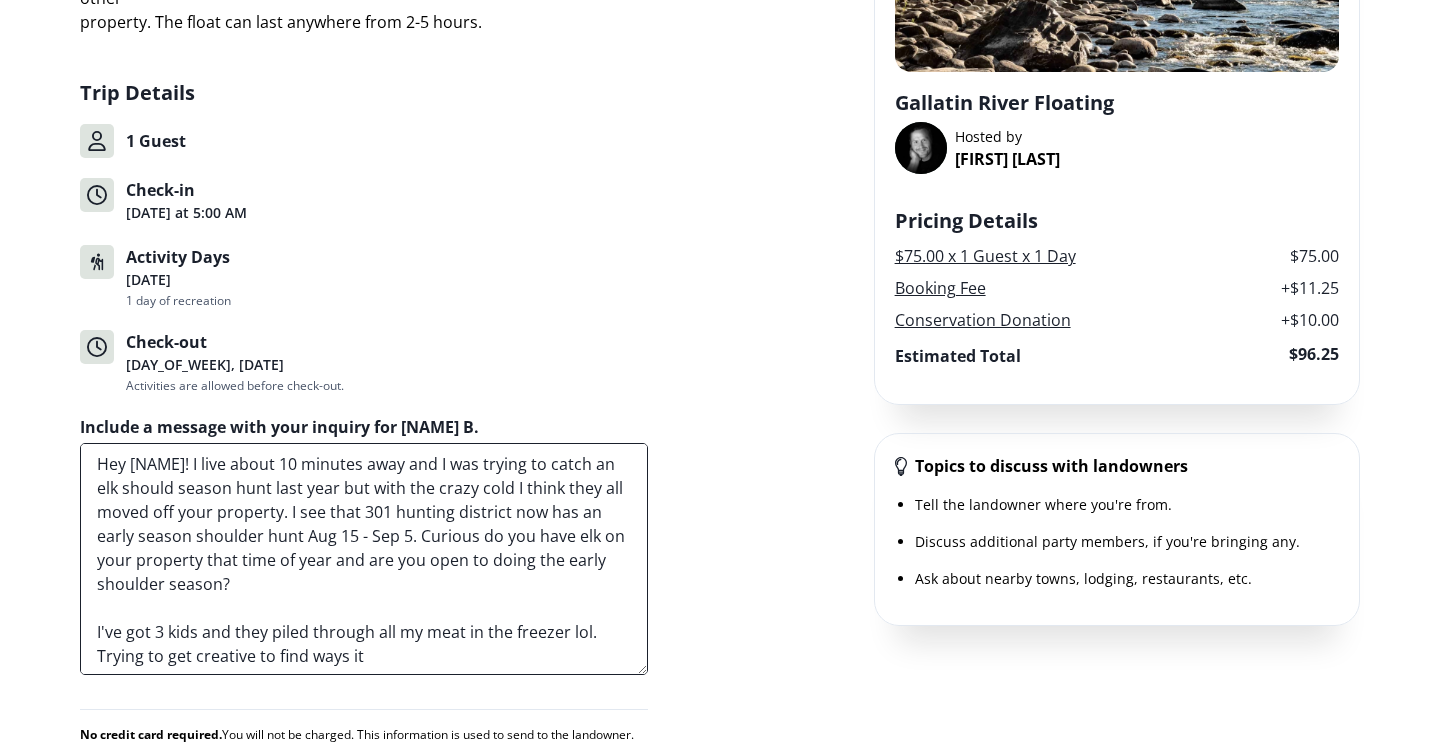 click on "Hey [NAME]! I live about 10 minutes away and I was trying to catch an elk should season hunt last year but with the crazy cold I think they all moved off your property. I see that 301 hunting district now has an early season shoulder hunt Aug 15 - Sep 5. Curious do you have elk on your property that time of year and are you open to doing the early shoulder season?
I've got 3 kids and they piled through all my meat in the freezer lol. Trying to get creative to find ways it" at bounding box center (364, 559) 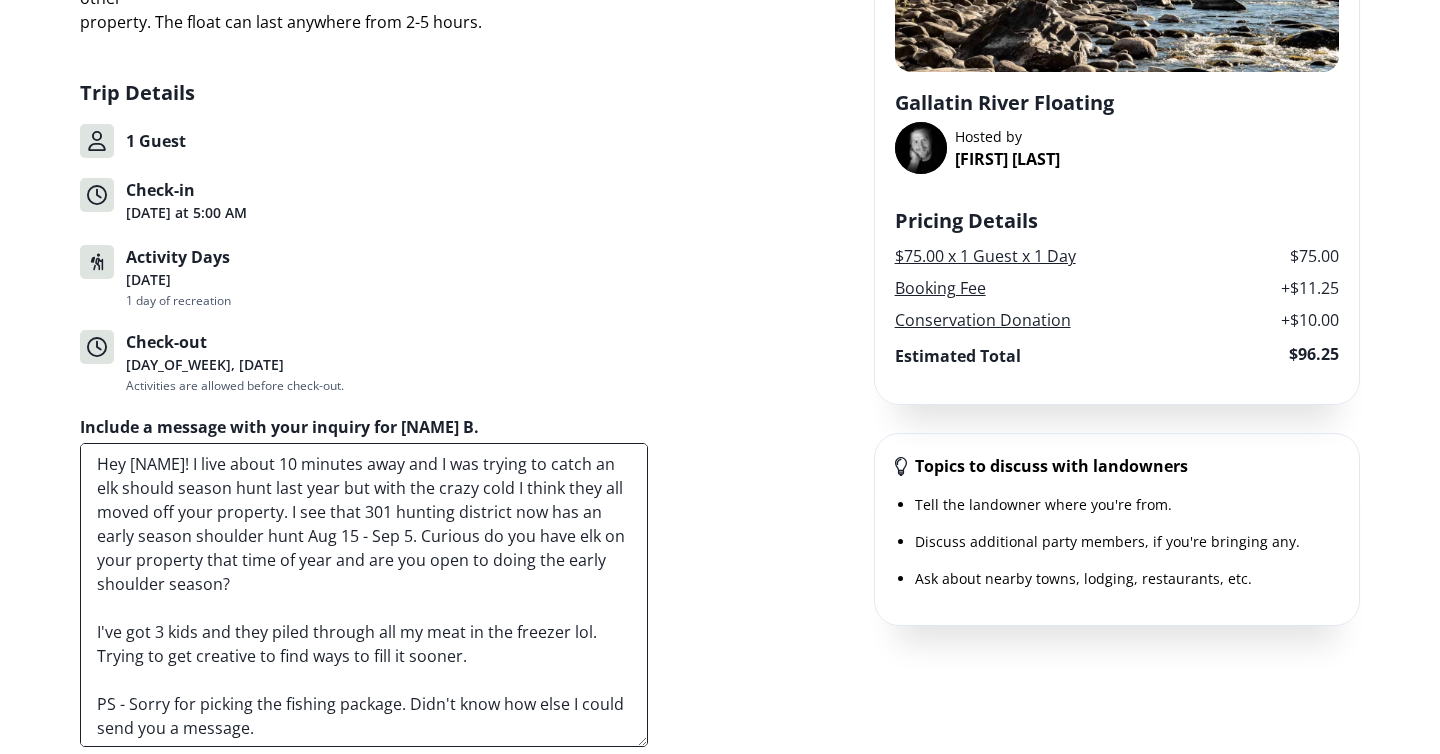 click on "Hey [NAME]! I live about 10 minutes away and I was trying to catch an elk should season hunt last year but with the crazy cold I think they all moved off your property. I see that 301 hunting district now has an early season shoulder hunt Aug 15 - Sep 5. Curious do you have elk on your property that time of year and are you open to doing the early shoulder season?
I've got 3 kids and they piled through all my meat in the freezer lol. Trying to get creative to find ways to fill it sooner.
PS - Sorry for picking the fishing package. Didn't know how else I could send you a message." at bounding box center (364, 595) 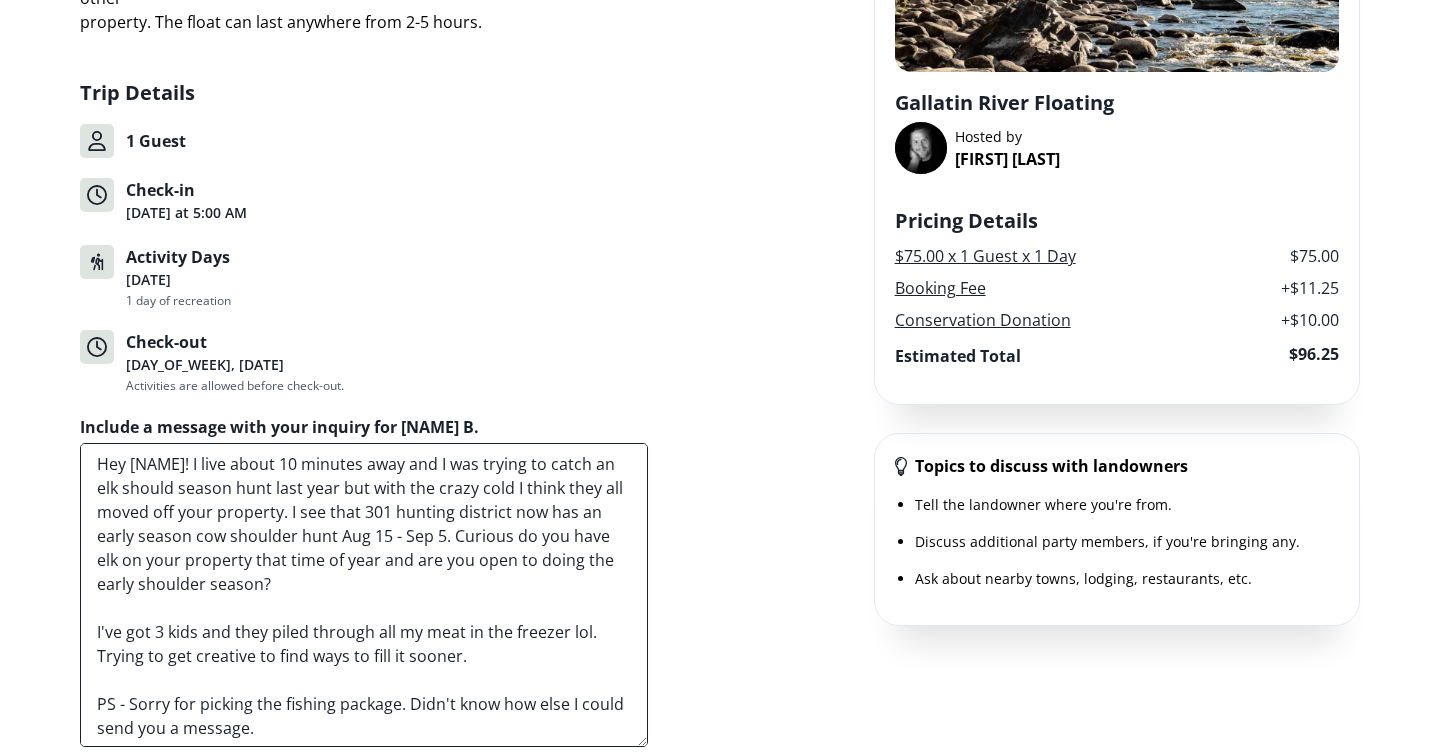scroll, scrollTop: 2, scrollLeft: 0, axis: vertical 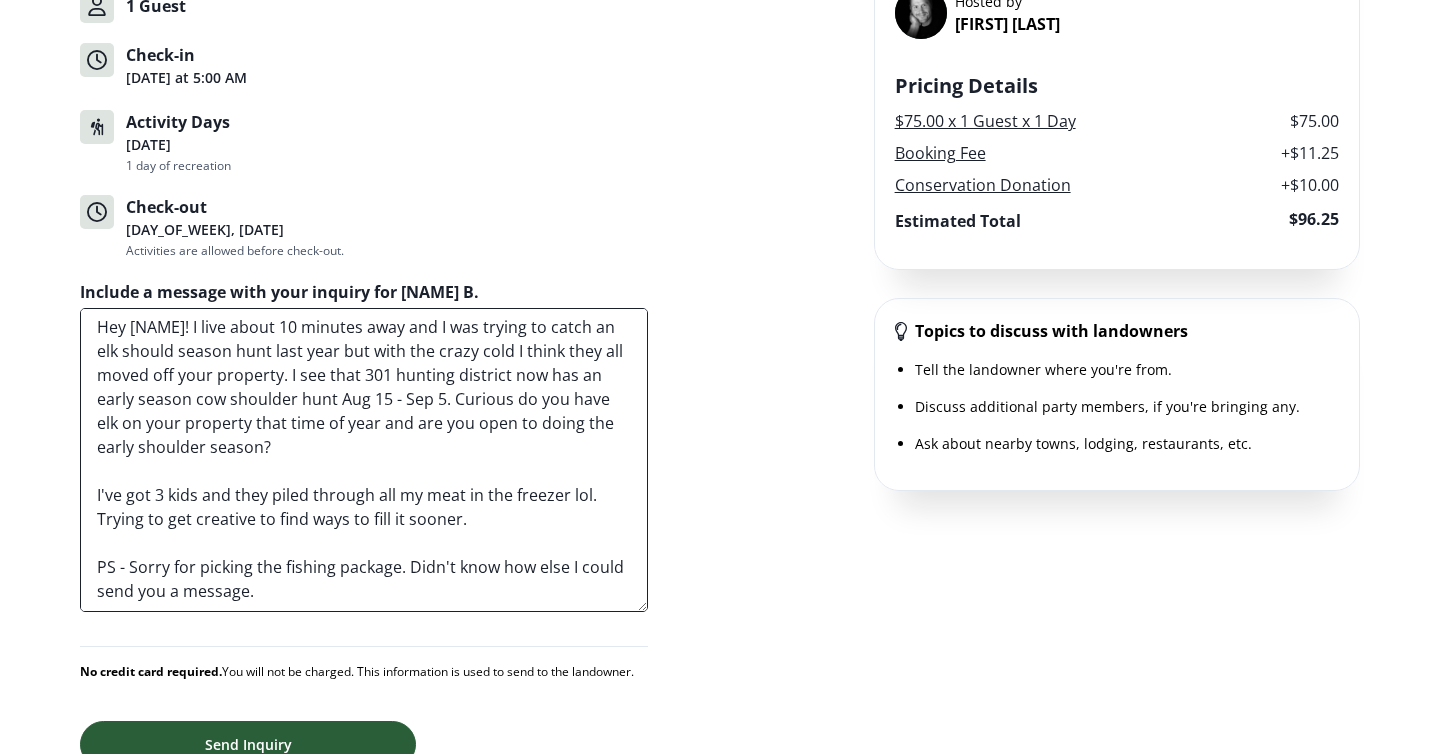 type on "Hey [NAME]! I live about 10 minutes away and I was trying to catch an elk should season hunt last year but with the crazy cold I think they all moved off your property. I see that 301 hunting district now has an early season cow shoulder hunt Aug 15 - Sep 5. Curious do you have elk on your property that time of year and are you open to doing the early shoulder season?
I've got 3 kids and they piled through all my meat in the freezer lol. Trying to get creative to find ways to fill it sooner.
PS - Sorry for picking the fishing package. Didn't know how else I could send you a message." 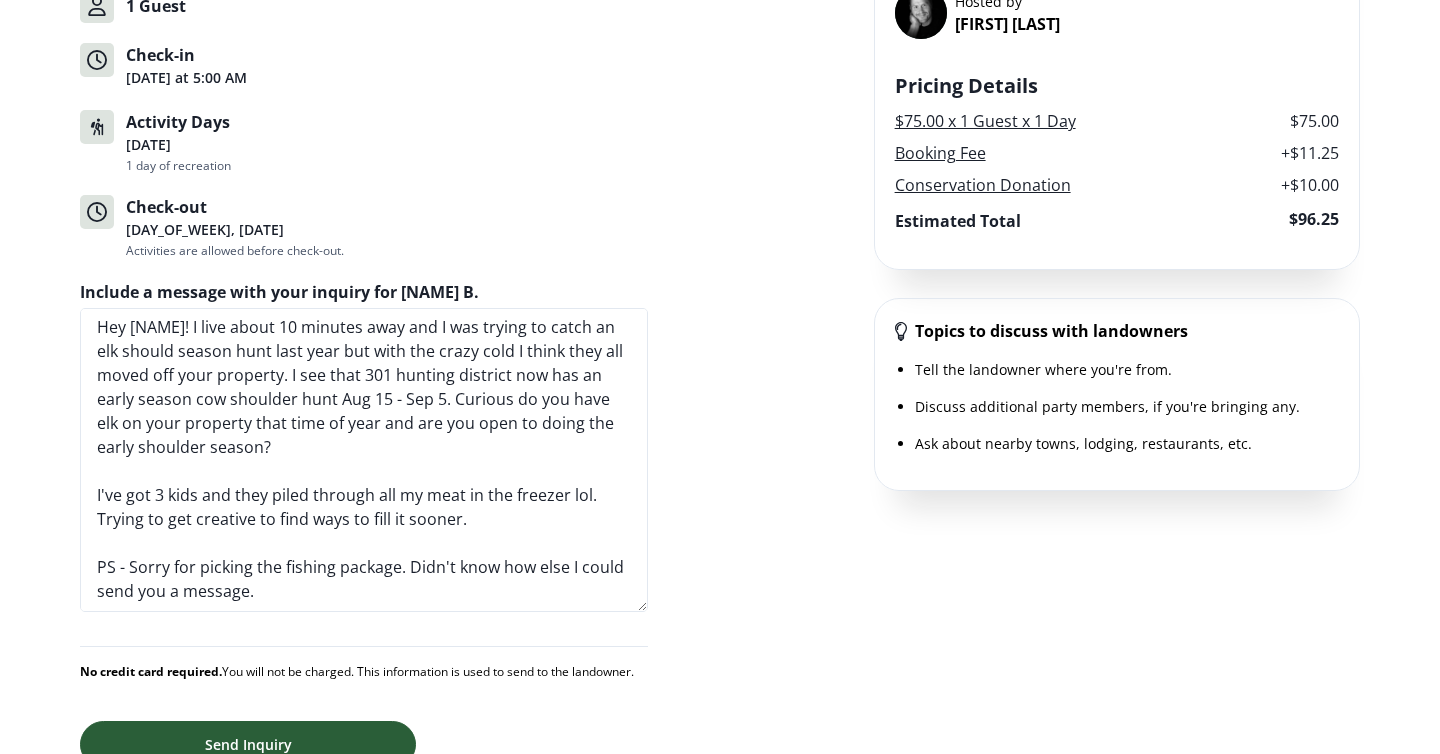 click on "Send Inquiry" at bounding box center [248, 744] 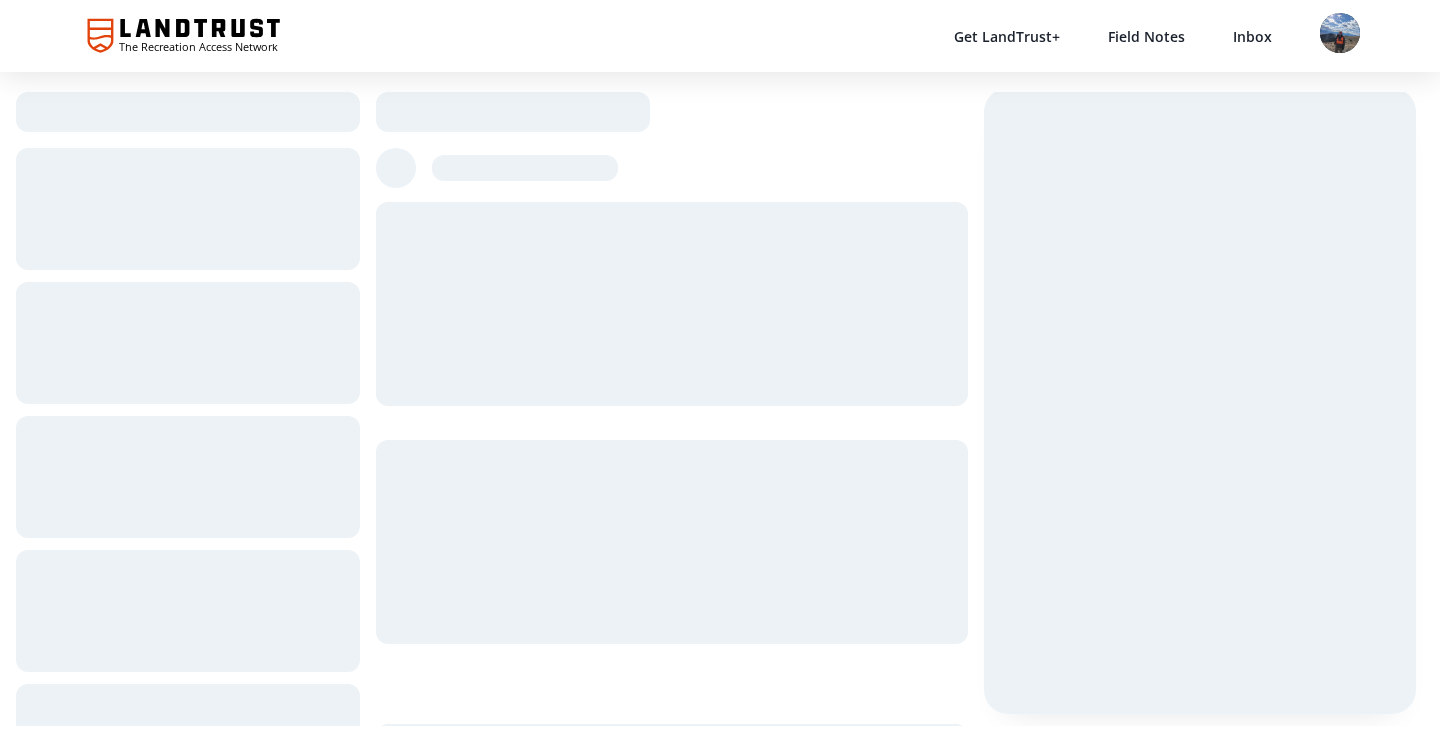 scroll, scrollTop: 0, scrollLeft: 0, axis: both 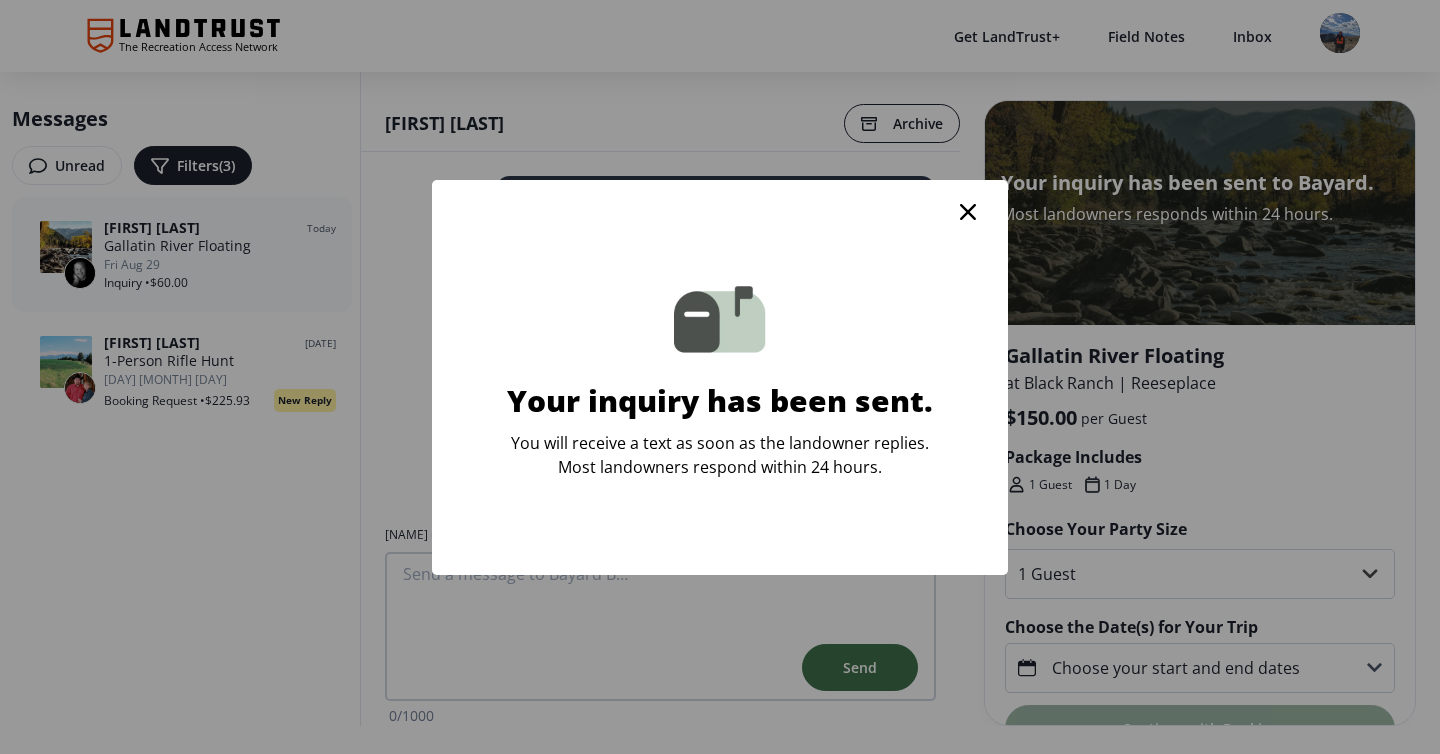 click 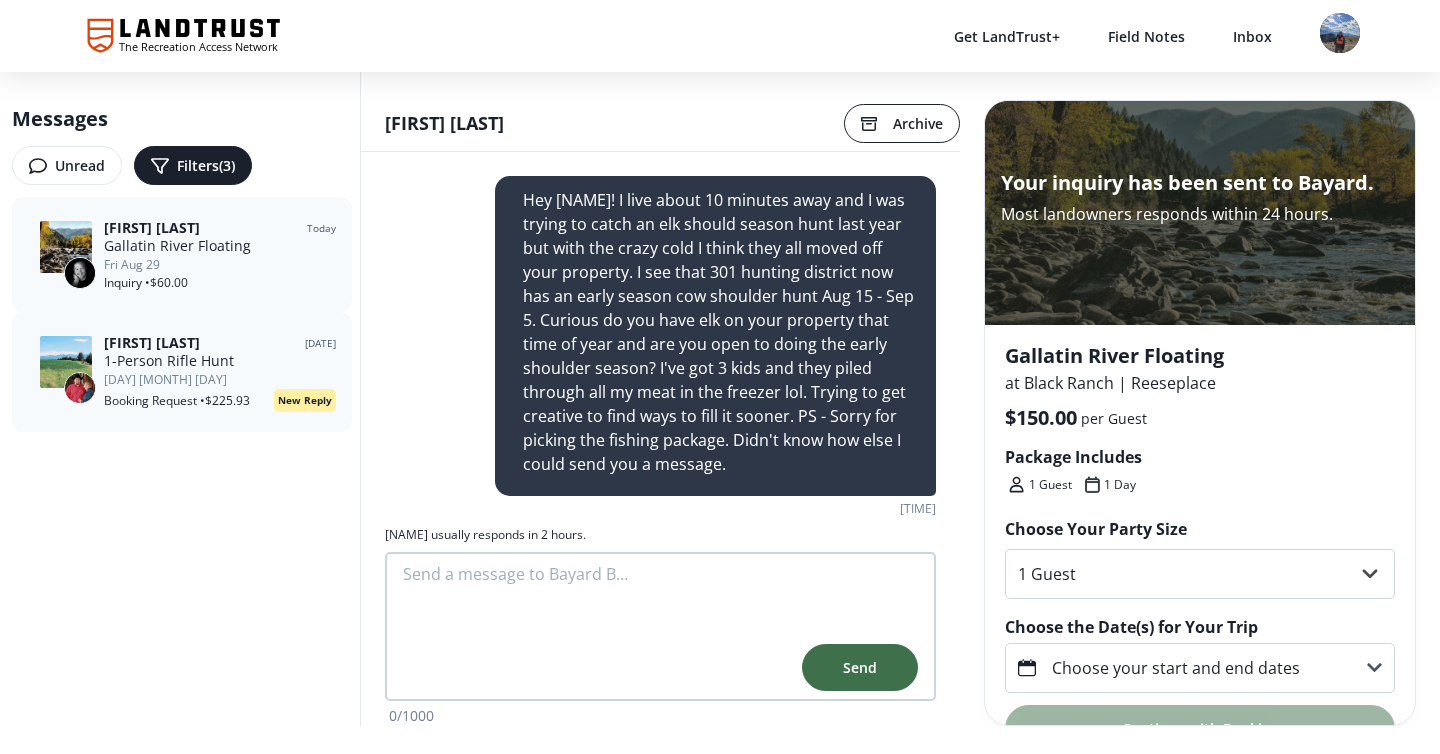click on "[DAY] [MONTH] [DAY]" at bounding box center (220, 380) 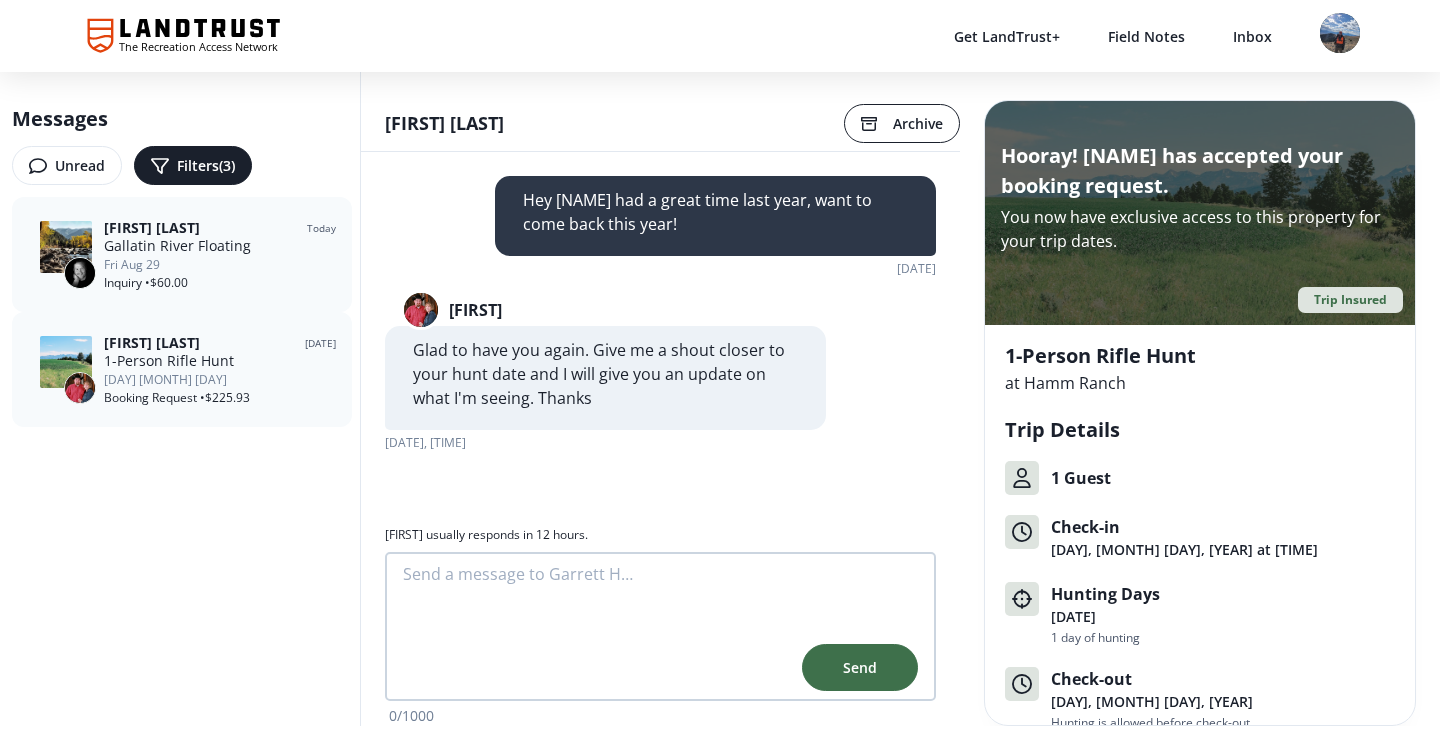 click on "Inquiry   •  $[PRICE]" at bounding box center [220, 283] 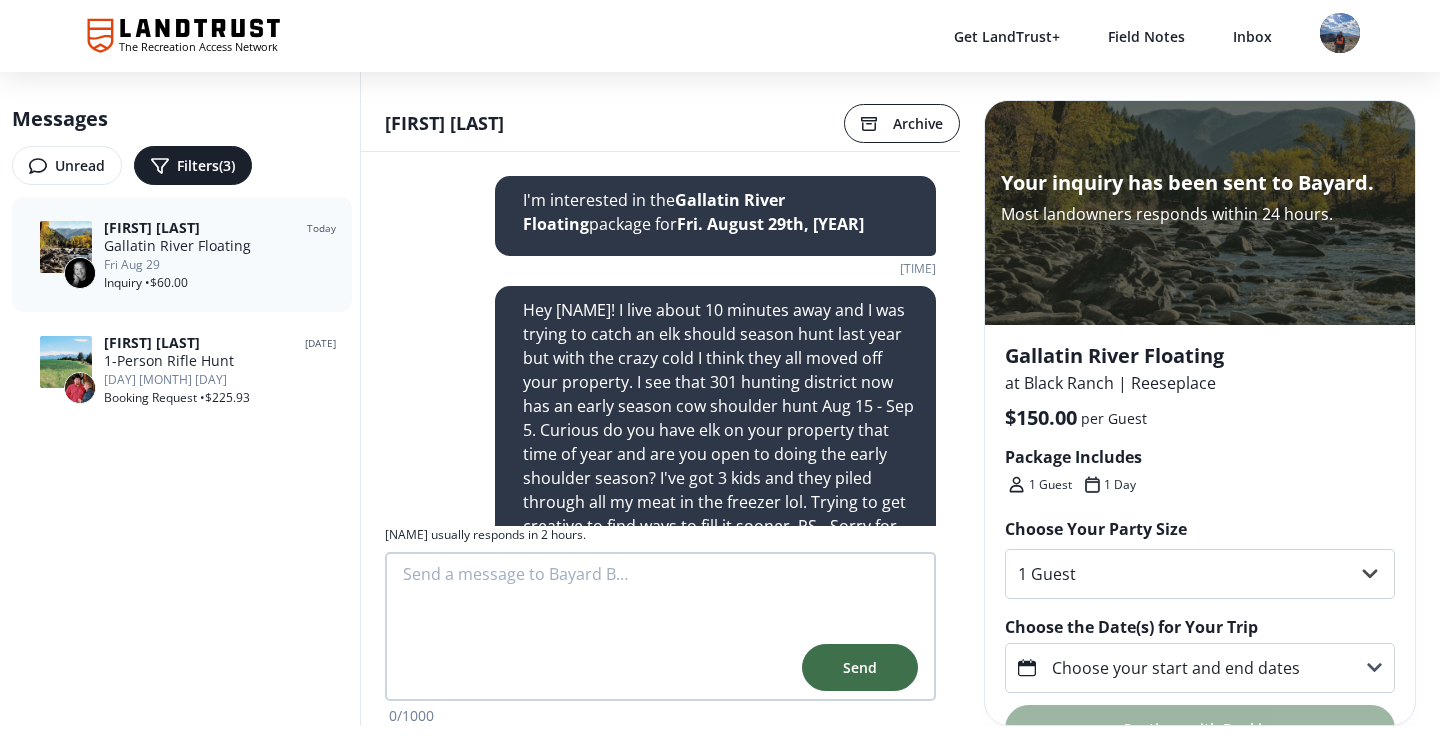 scroll, scrollTop: 110, scrollLeft: 0, axis: vertical 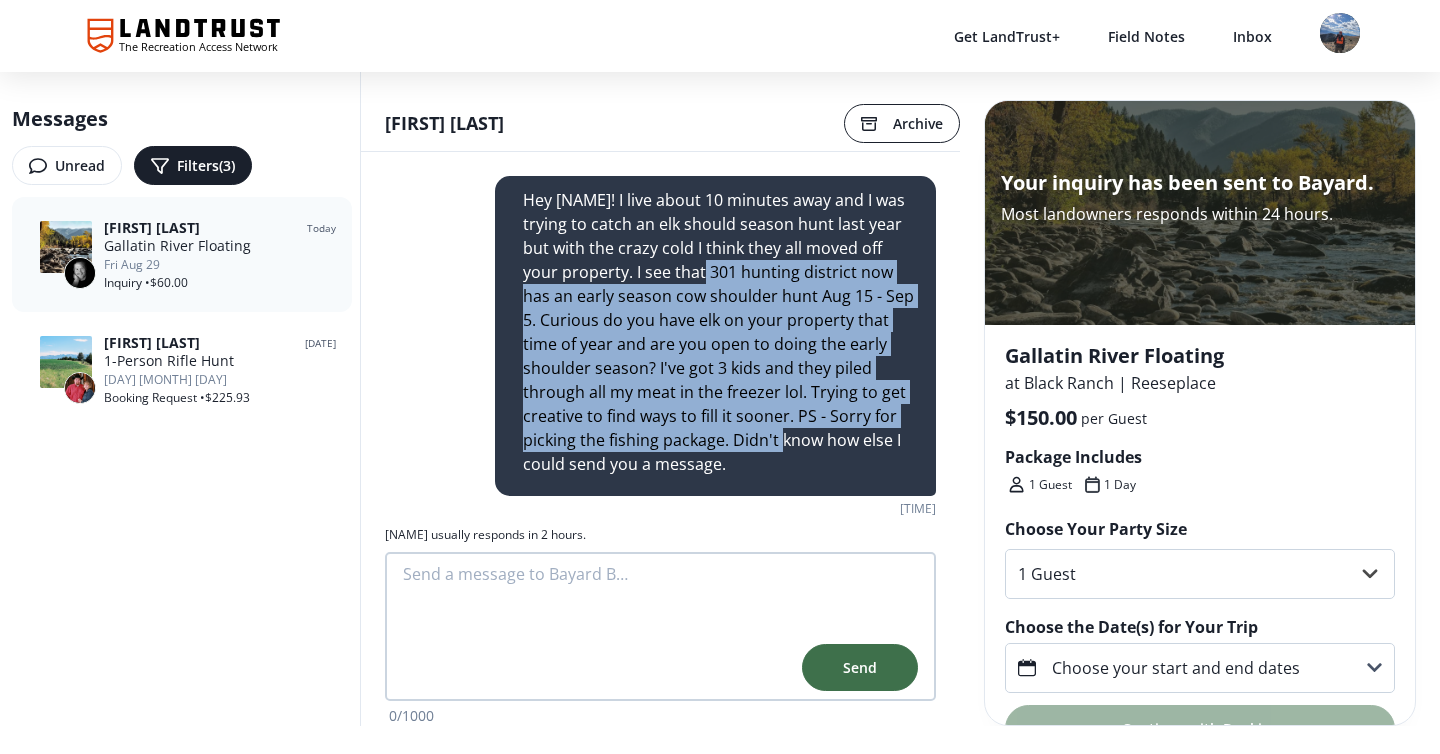 drag, startPoint x: 701, startPoint y: 271, endPoint x: 781, endPoint y: 435, distance: 182.47191 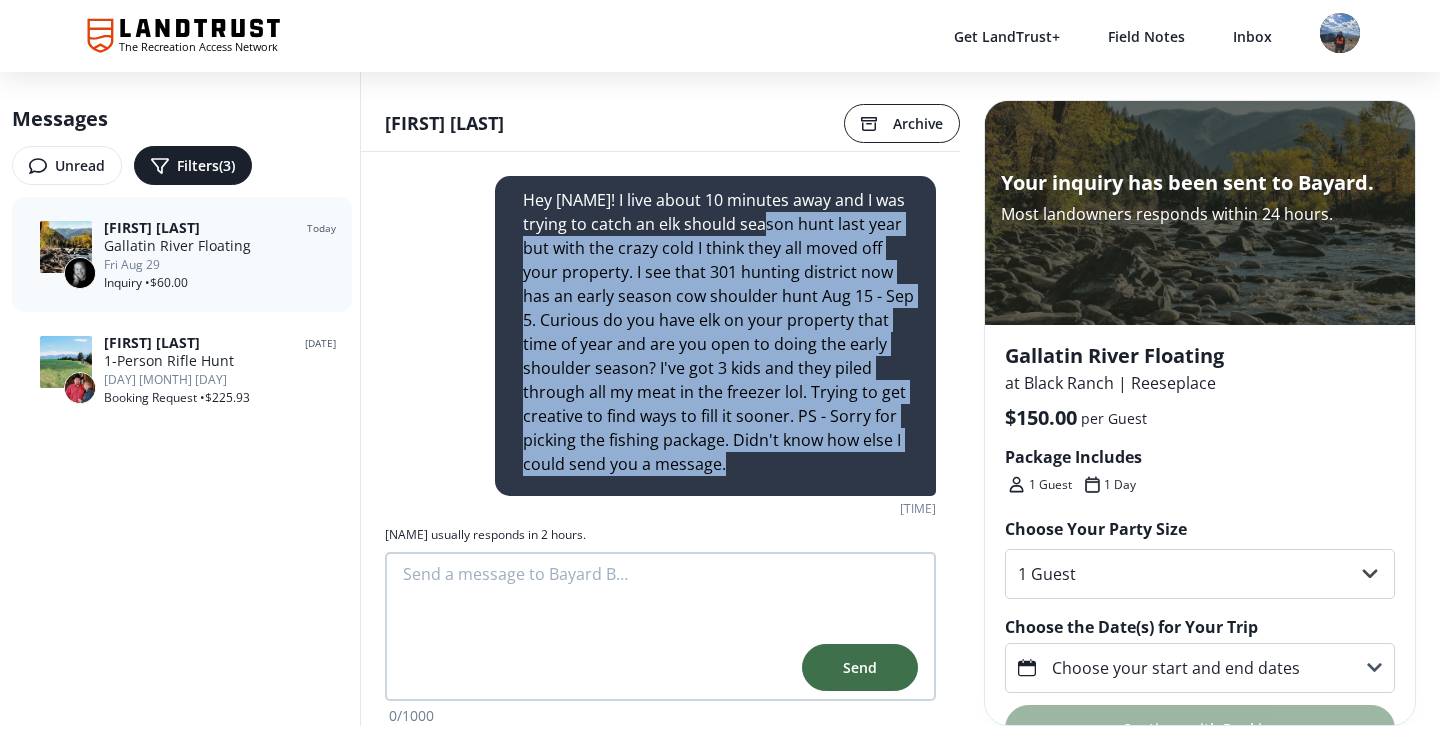 drag, startPoint x: 759, startPoint y: 220, endPoint x: 788, endPoint y: 498, distance: 279.50848 